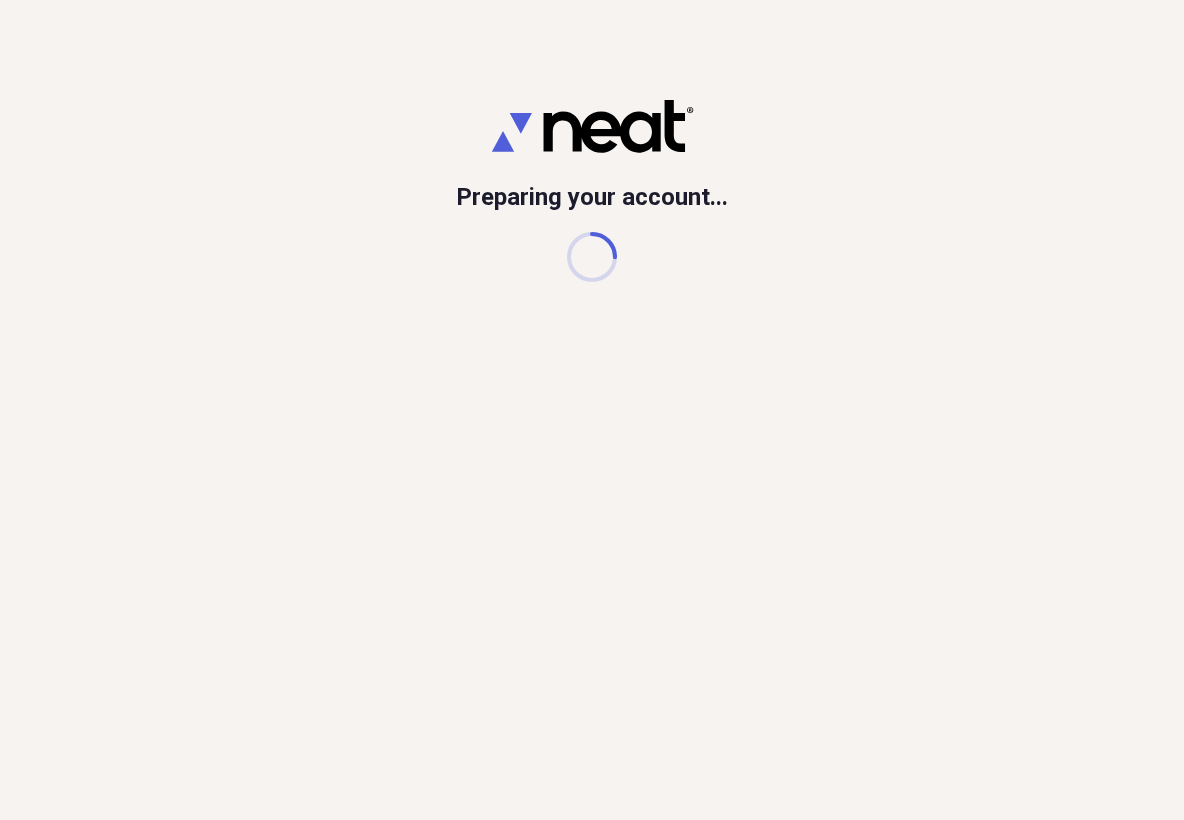 scroll, scrollTop: 0, scrollLeft: 0, axis: both 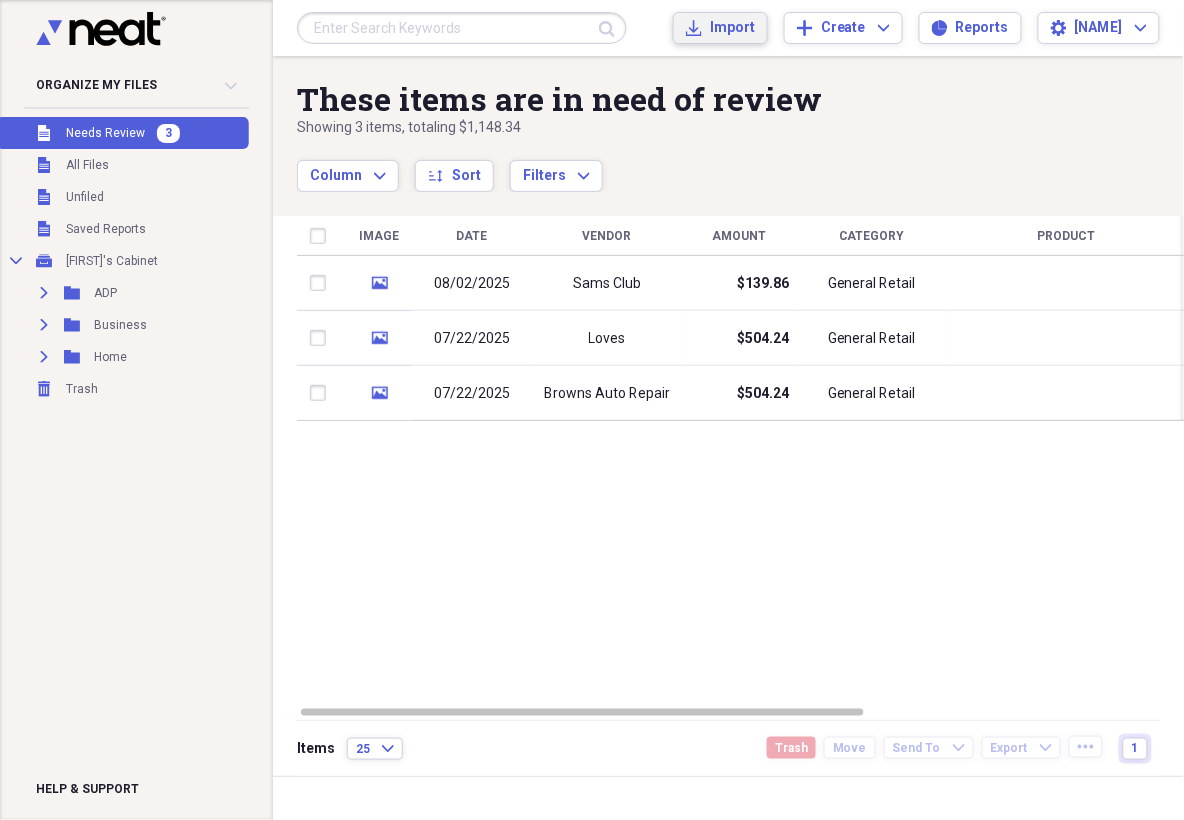 click on "Import" at bounding box center [732, 28] 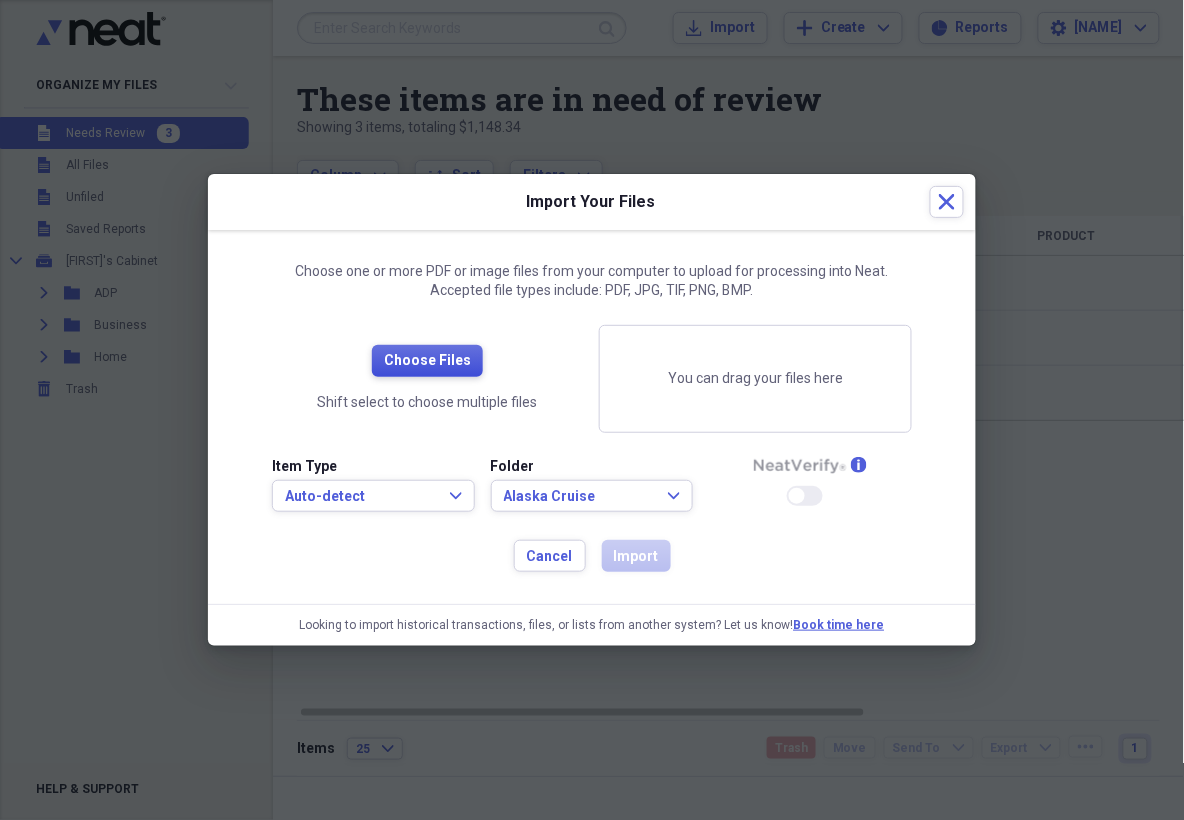 click on "Choose Files" at bounding box center [427, 361] 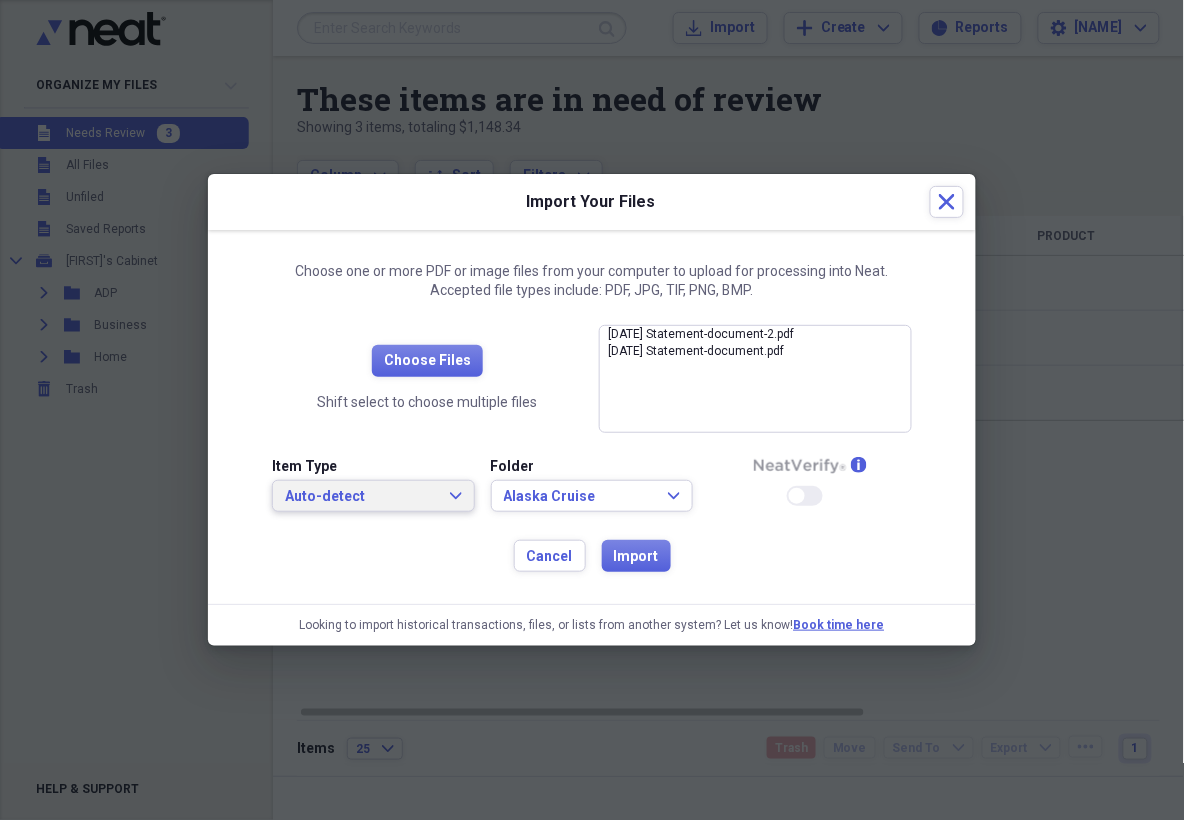 click 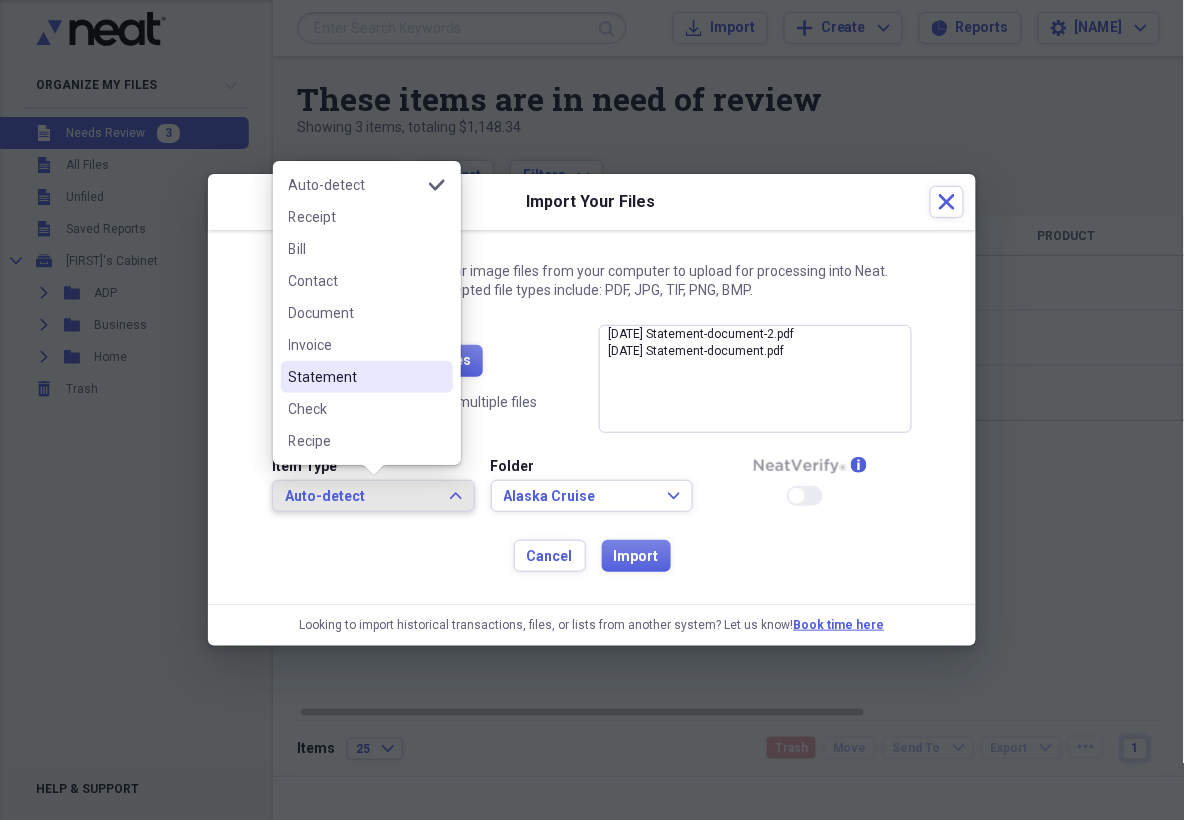 click on "Statement" at bounding box center (355, 377) 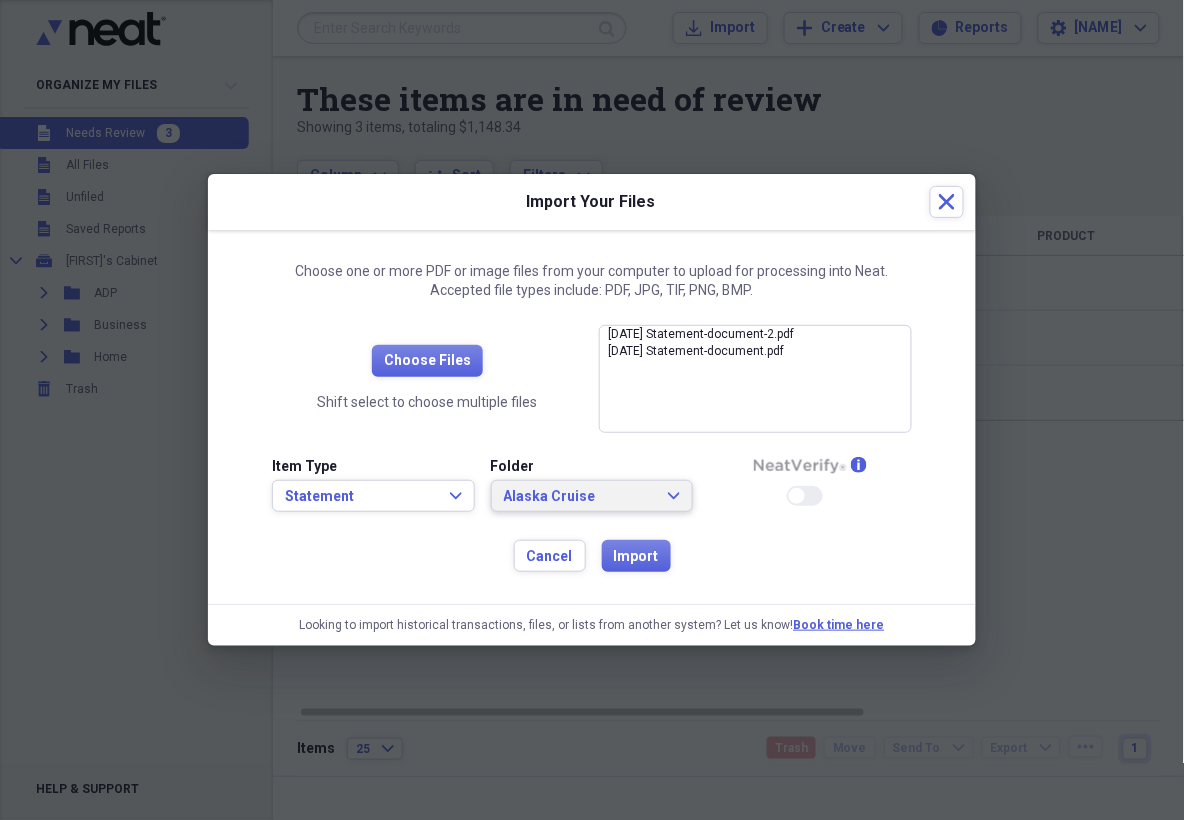 click on "Alaska Cruise Expand" at bounding box center [592, 497] 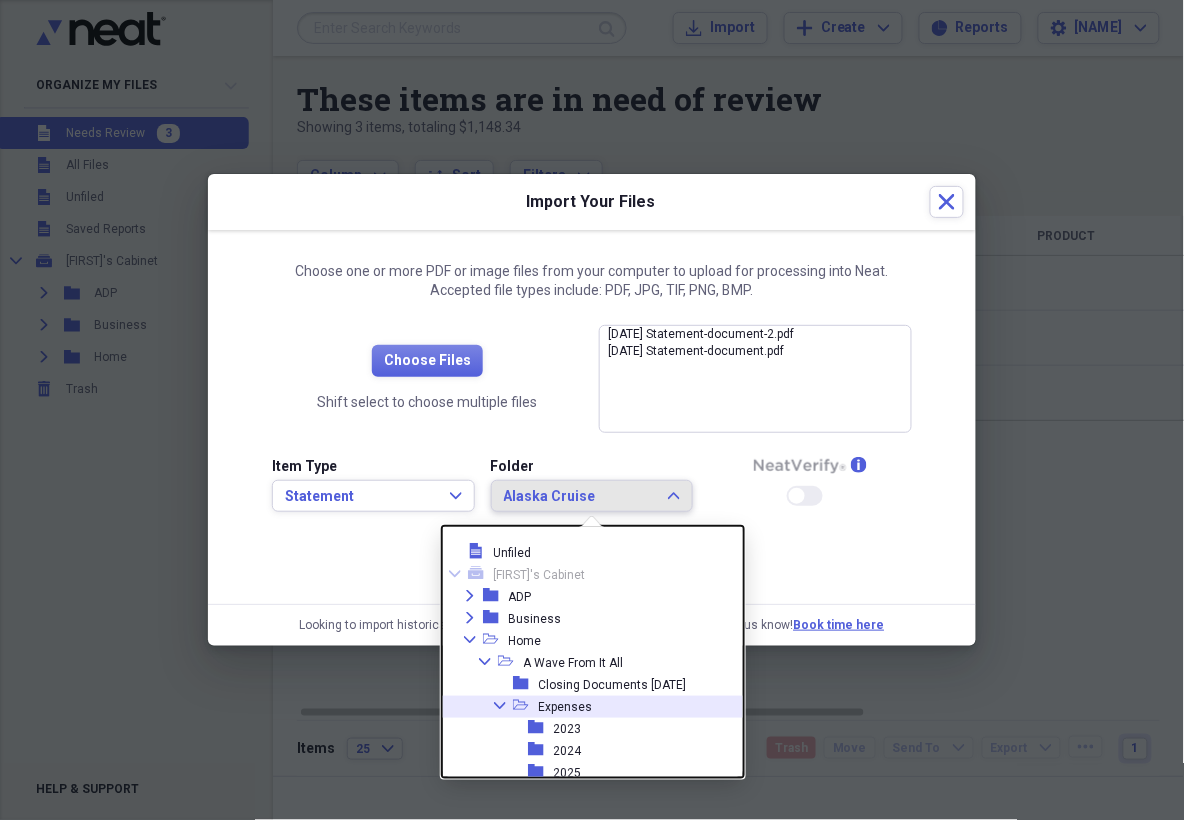 click on "Collapse" 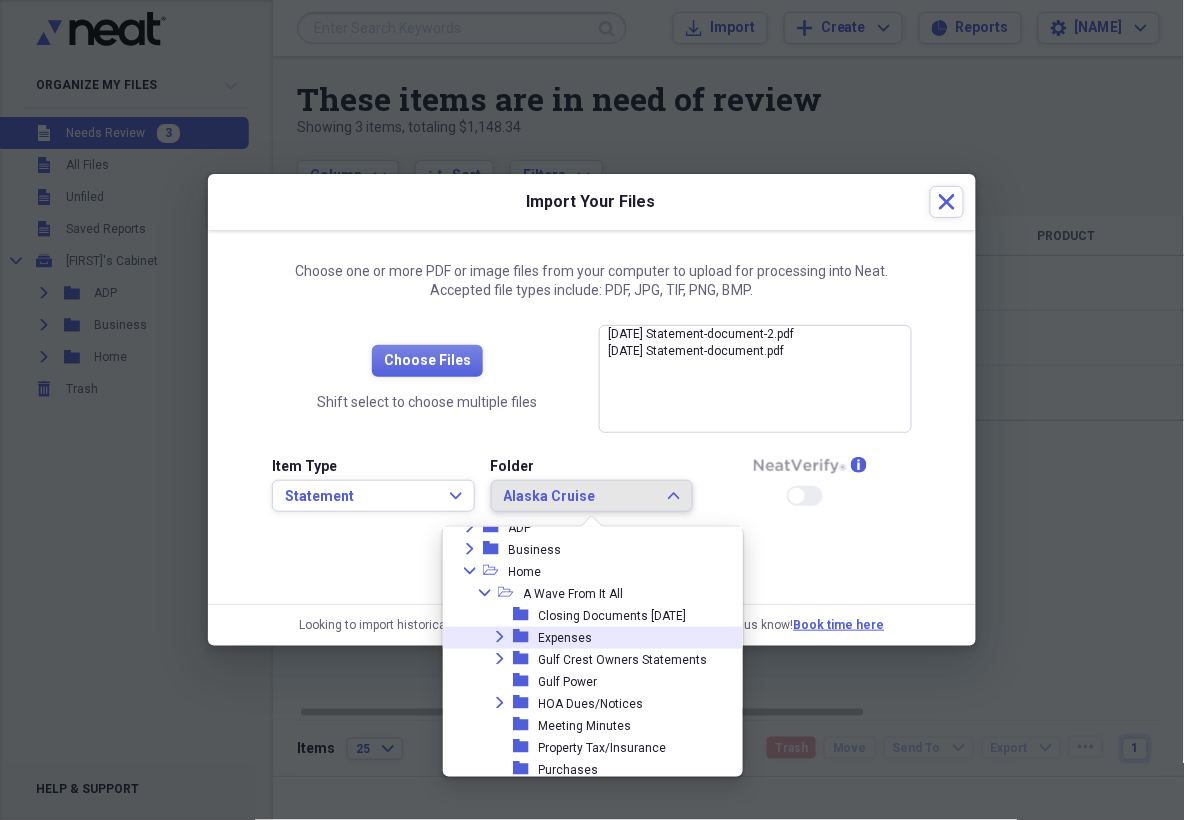 scroll, scrollTop: 96, scrollLeft: 0, axis: vertical 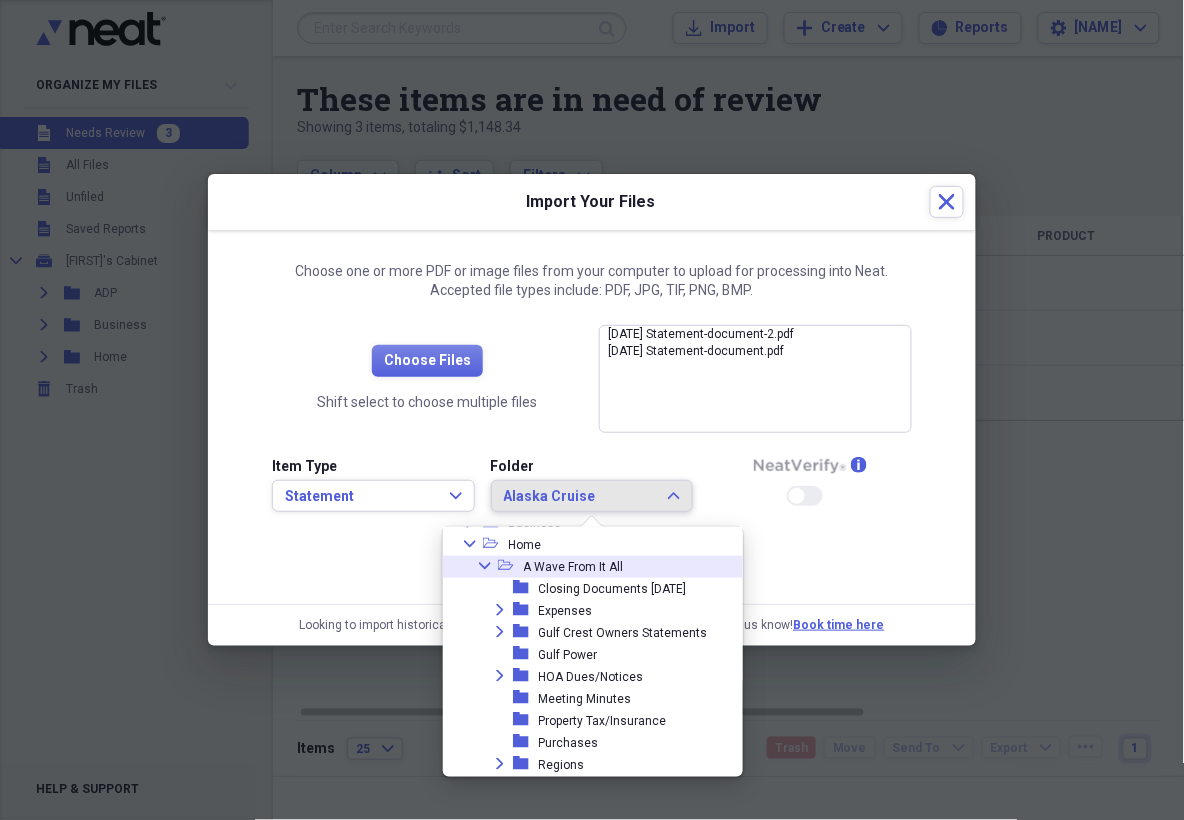 click on "Collapse" 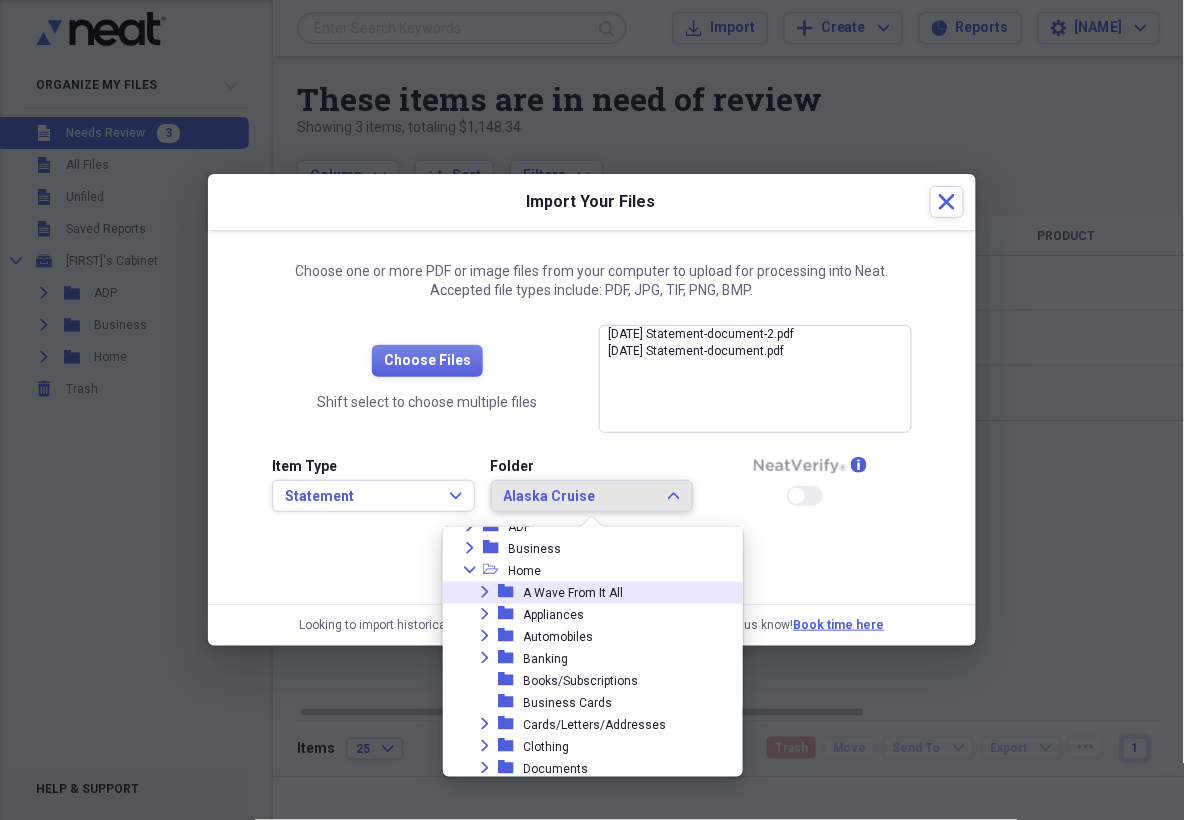 scroll, scrollTop: 74, scrollLeft: 0, axis: vertical 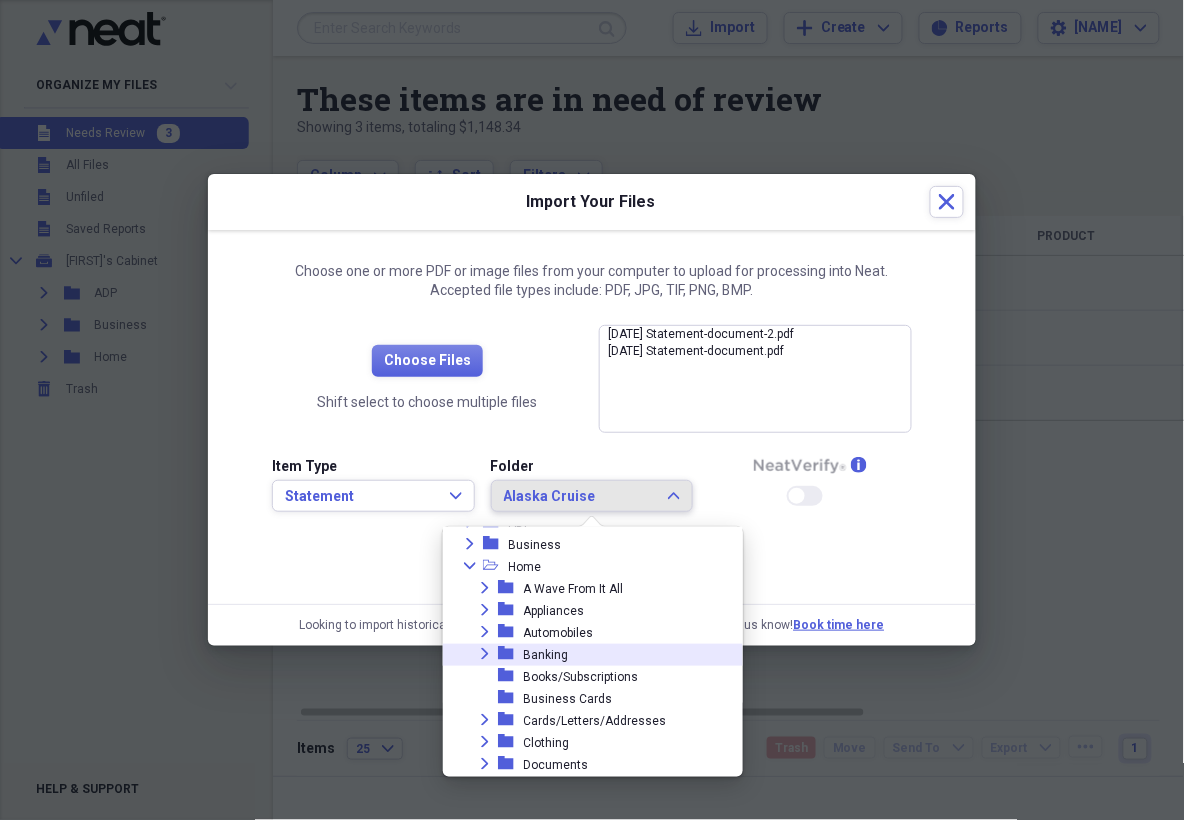 click on "Expand" 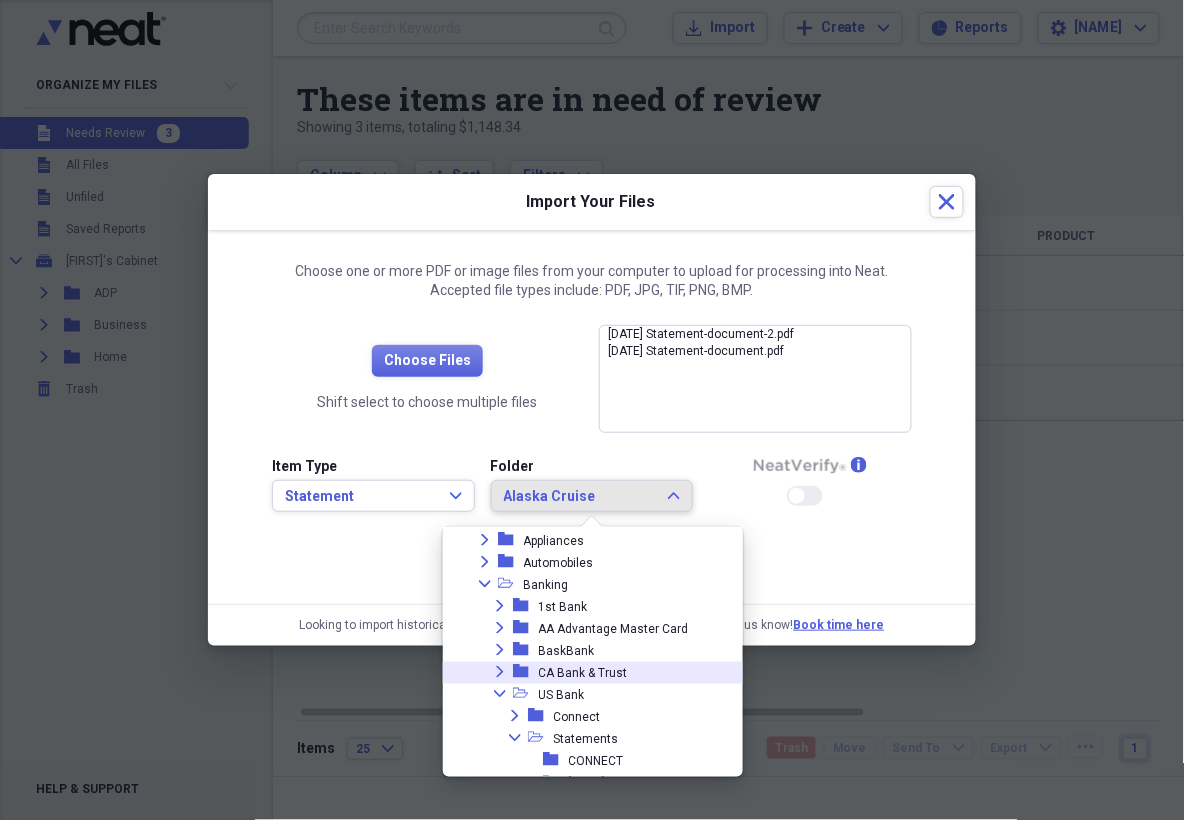 scroll, scrollTop: 148, scrollLeft: 0, axis: vertical 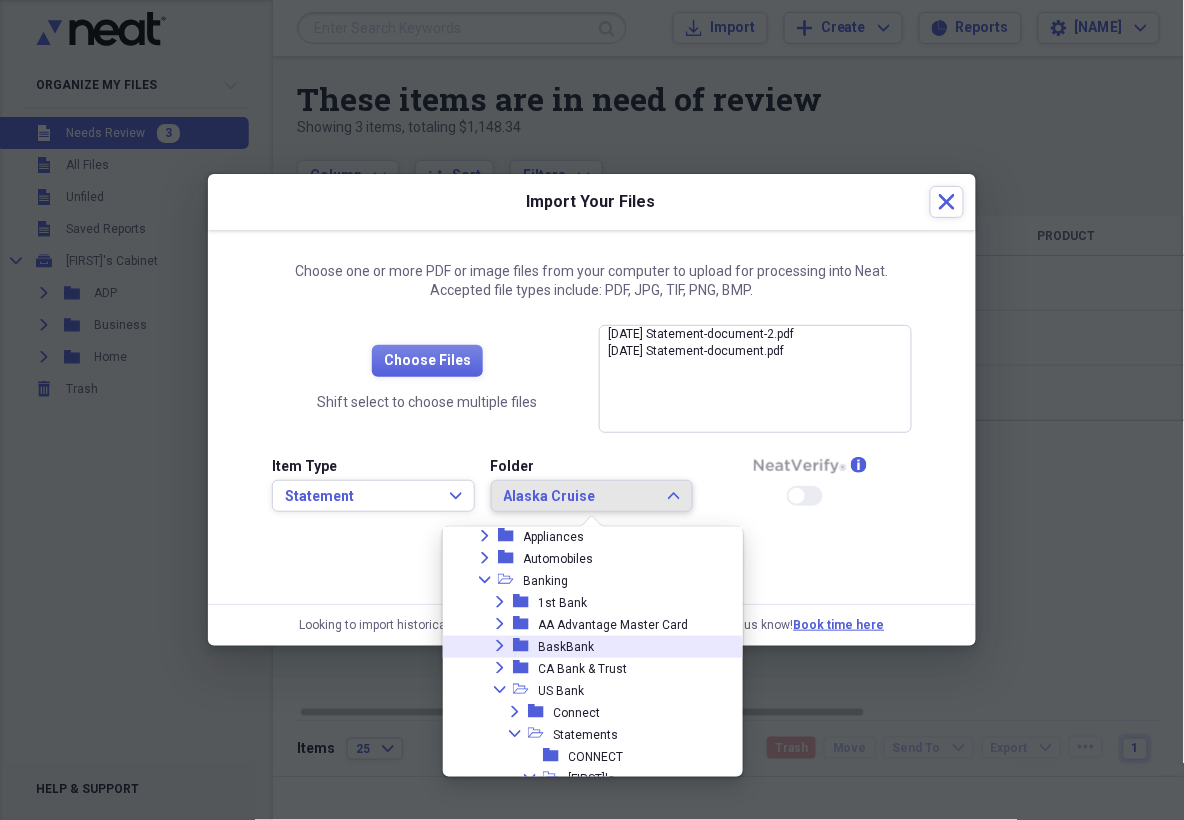 click 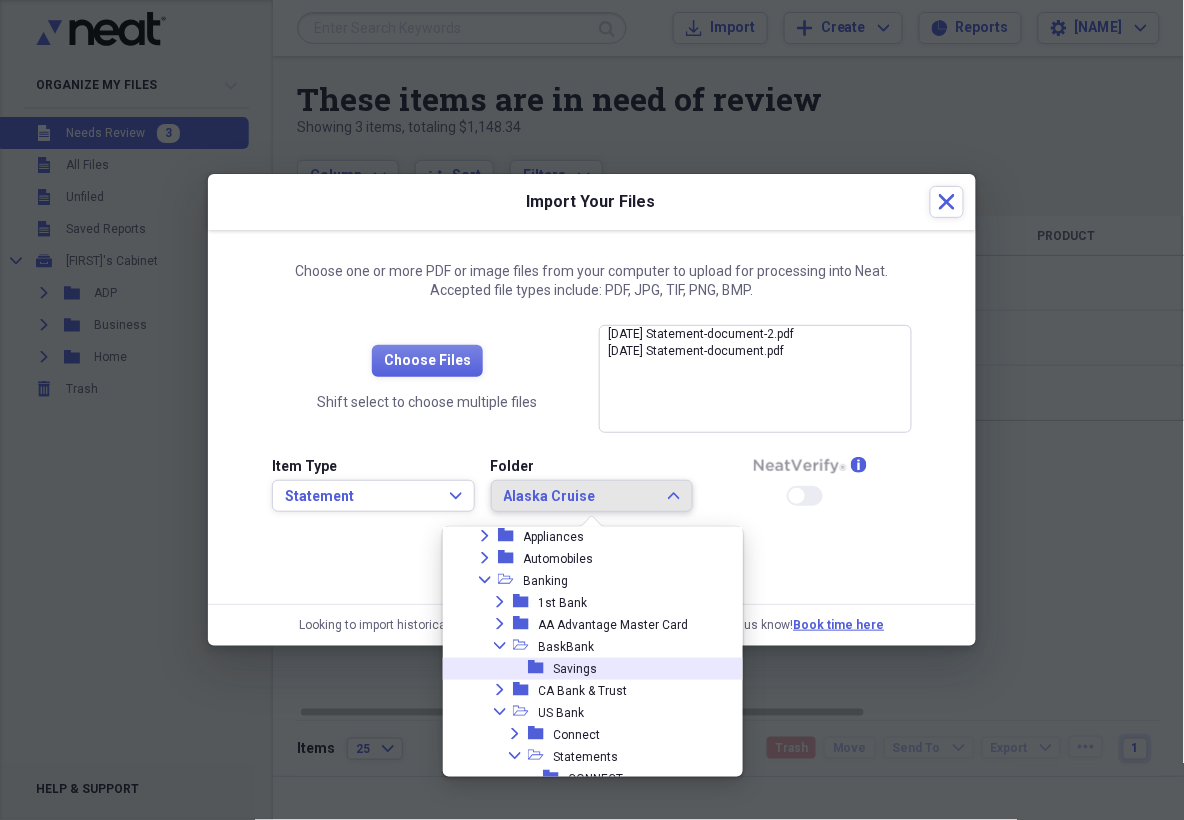 click on "Savings" at bounding box center (576, 669) 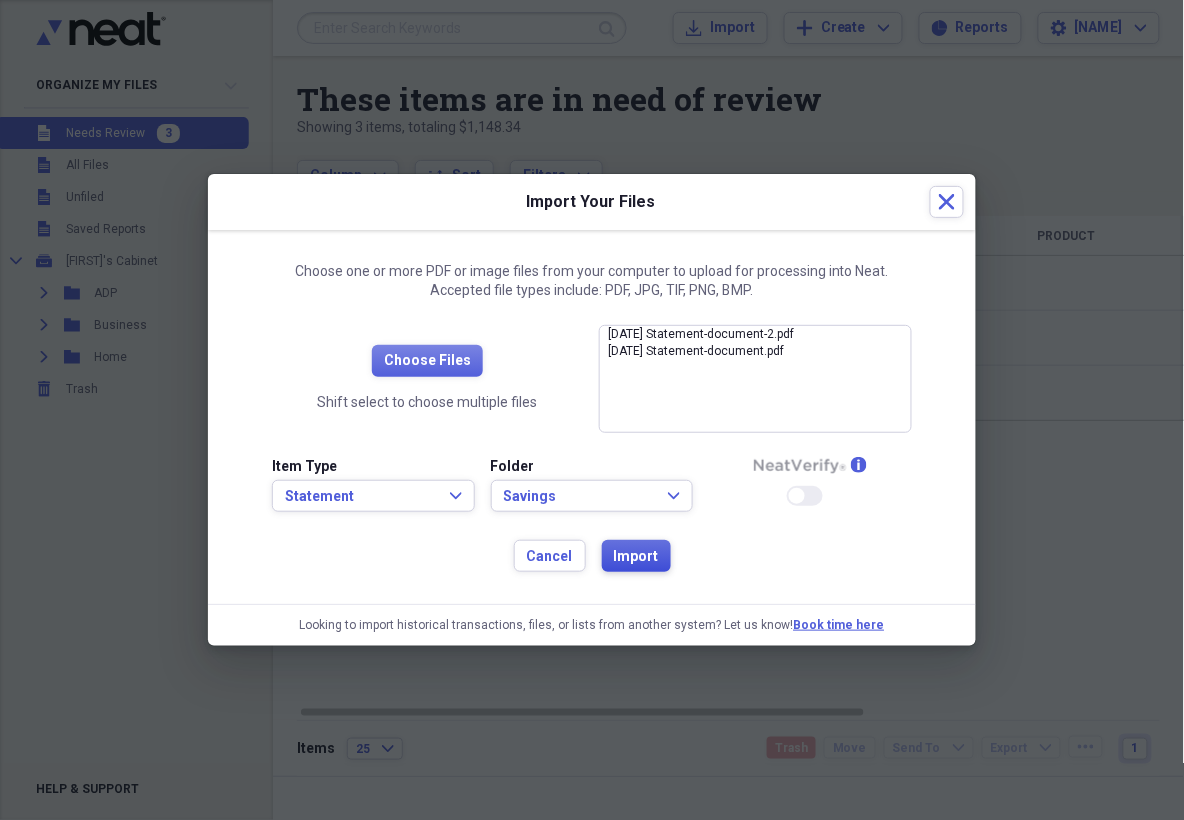 click on "Import" at bounding box center [636, 557] 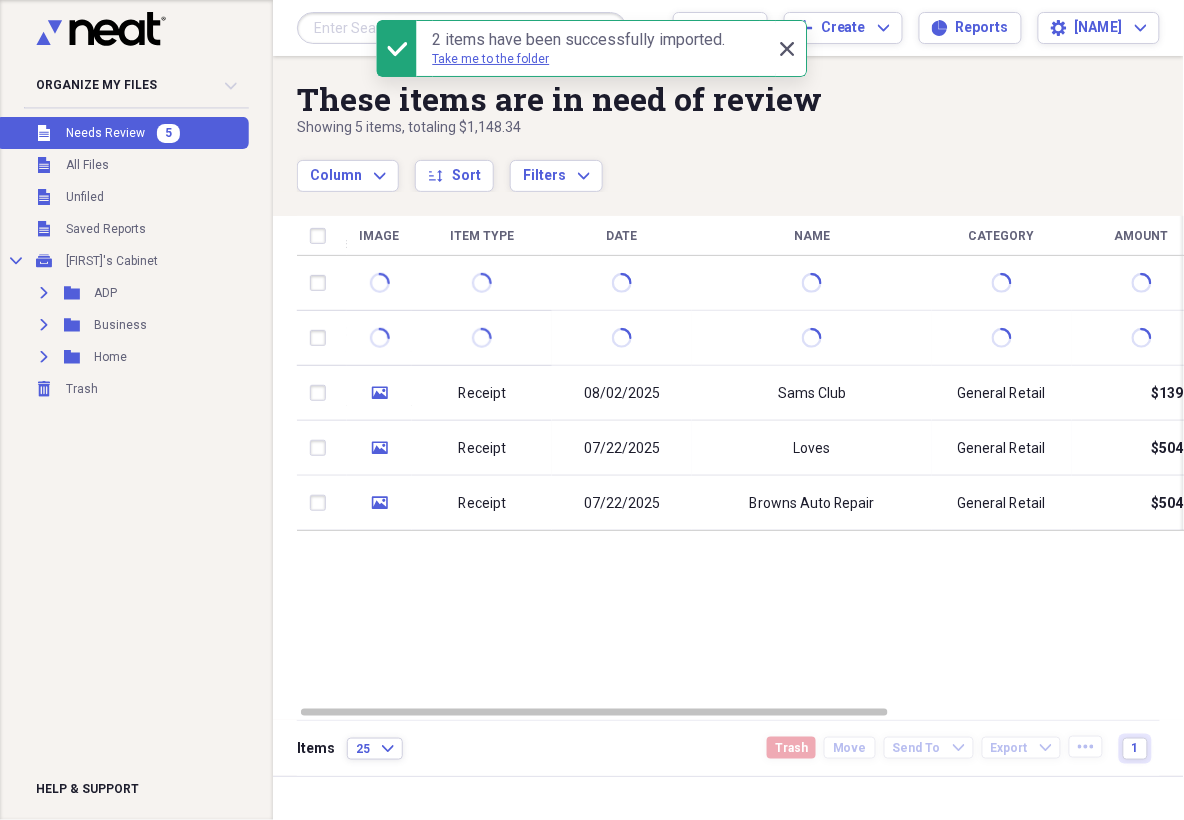 click on "Close" 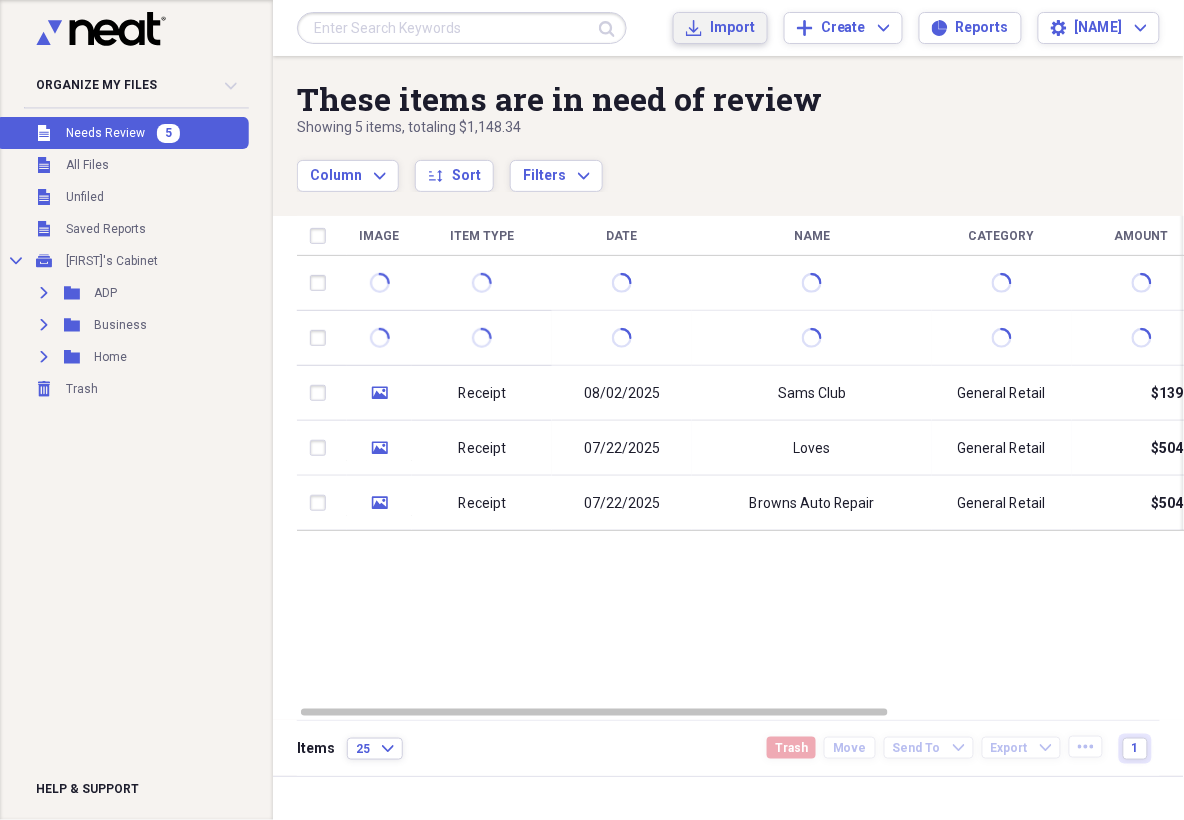click on "Import" at bounding box center (732, 28) 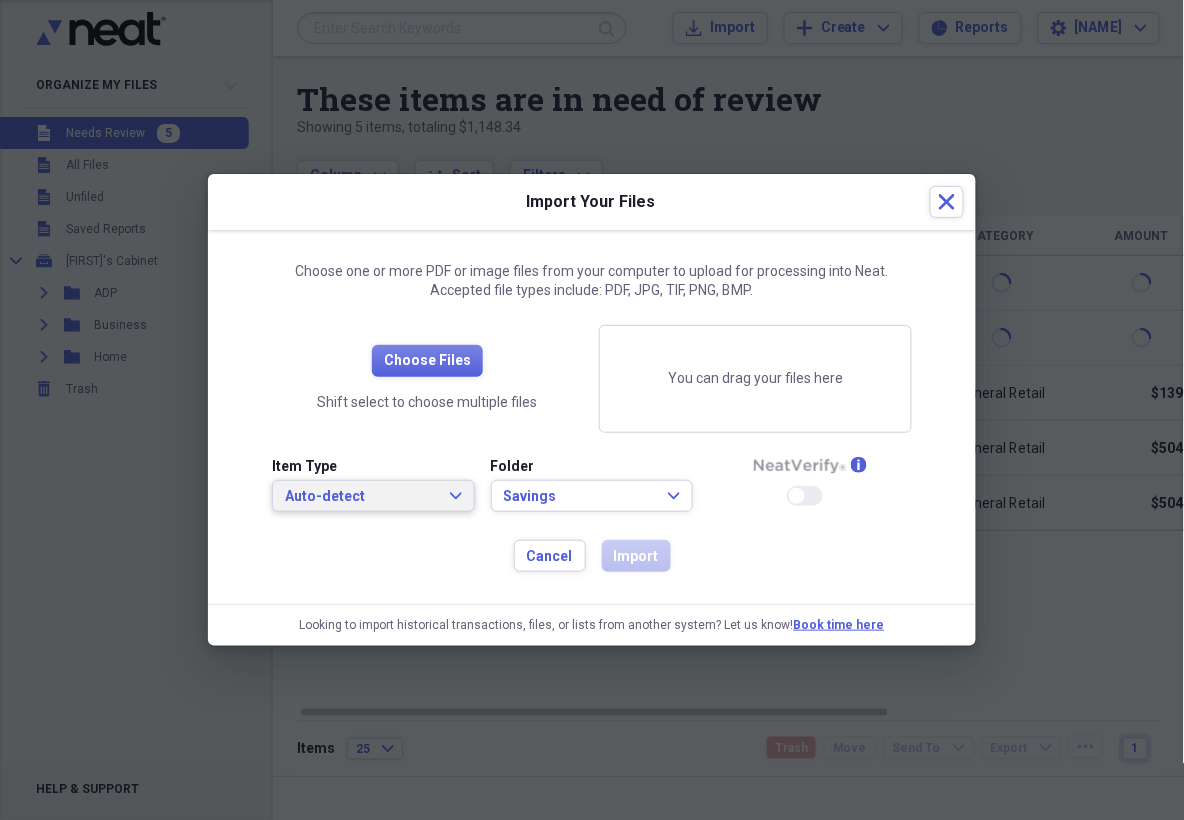 click on "Expand" 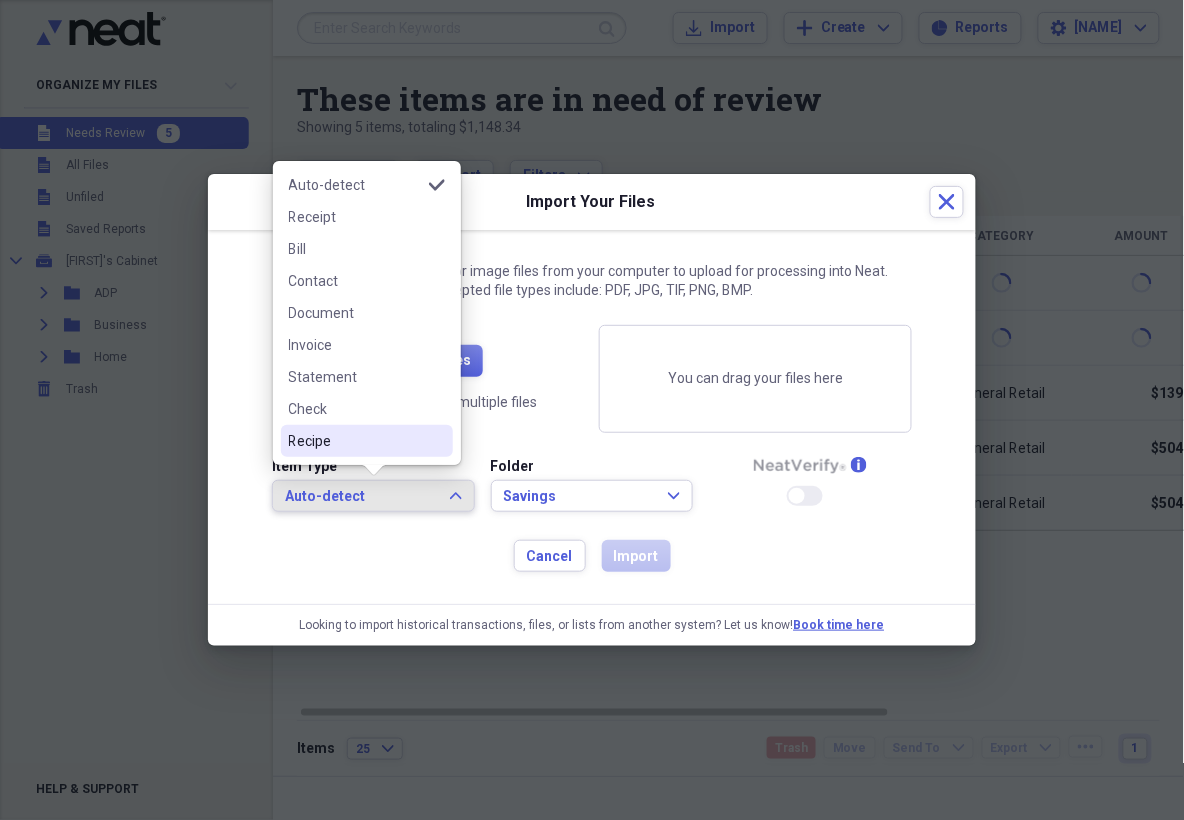 click on "Choose Files Shift select to choose multiple files You can drag your files here Item Type Auto-detect Expand Folder Savings Expand info Enable Neat Verify Cancel Import" at bounding box center (592, 449) 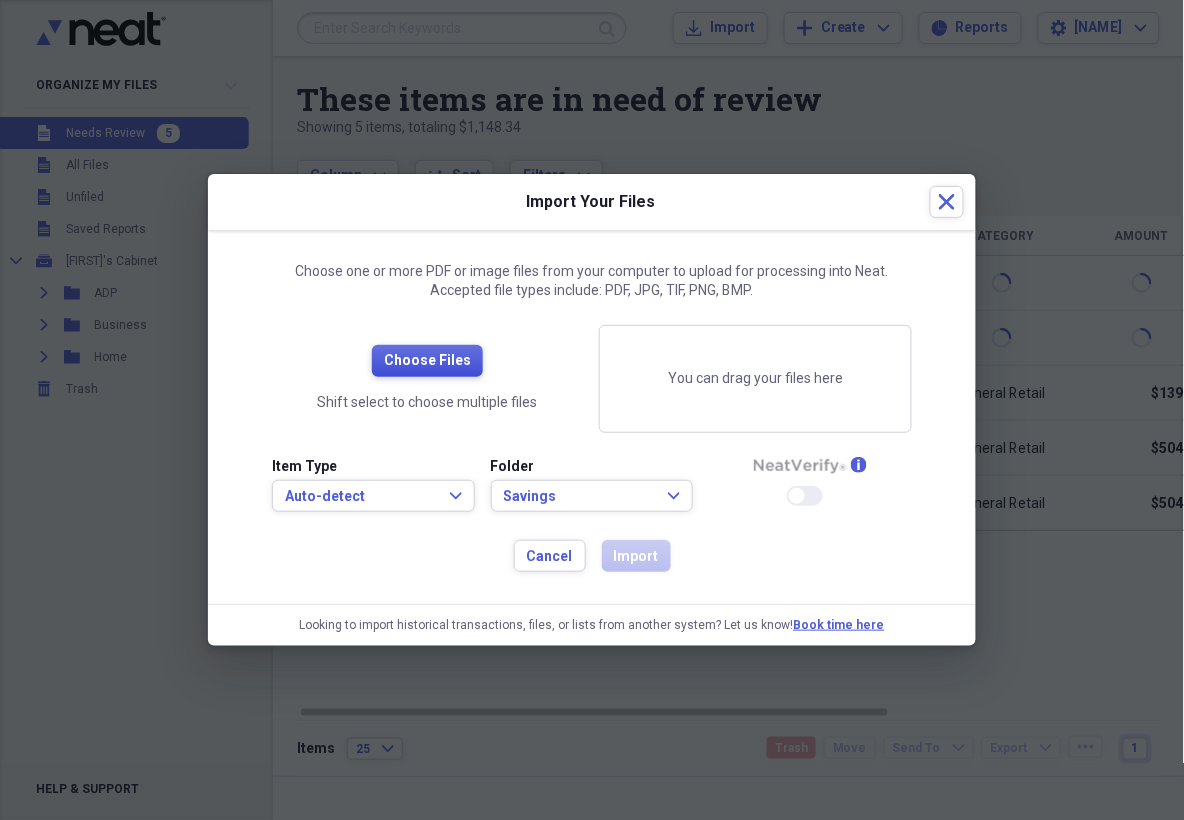 click on "Choose Files" at bounding box center [427, 361] 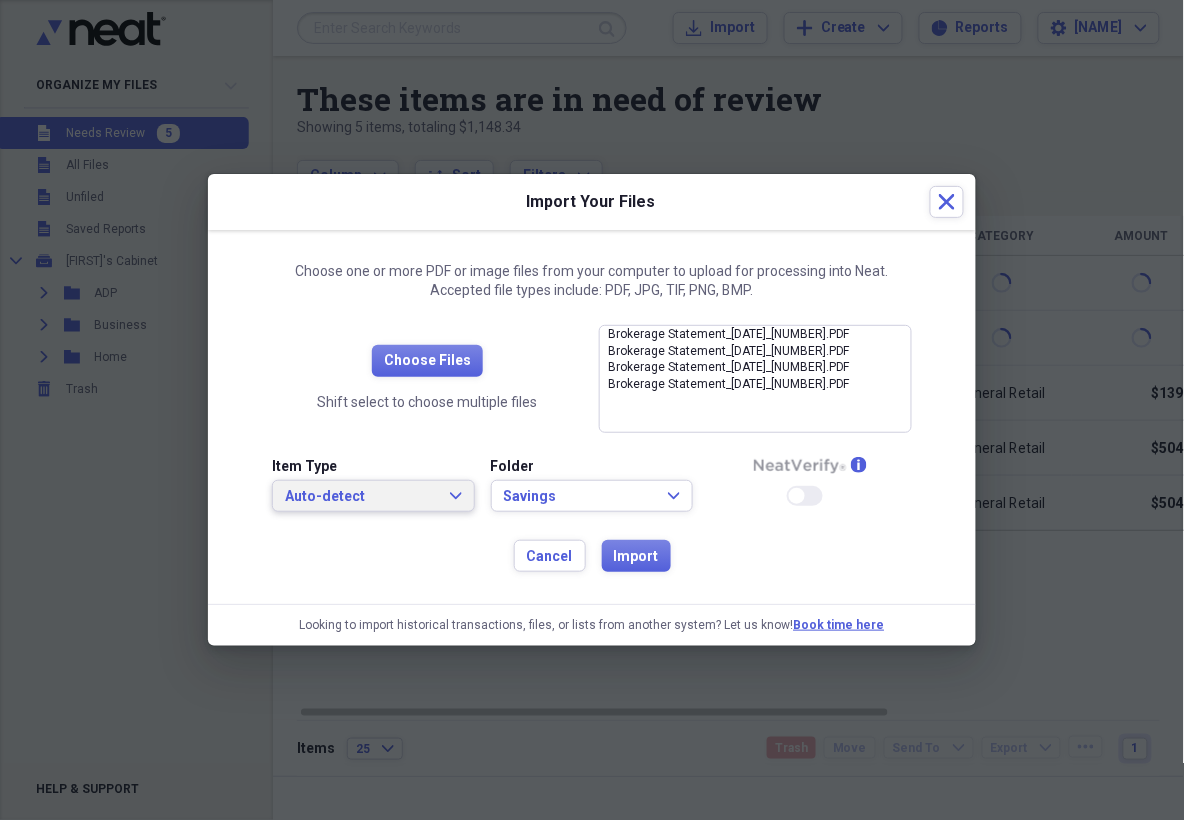 click on "Expand" 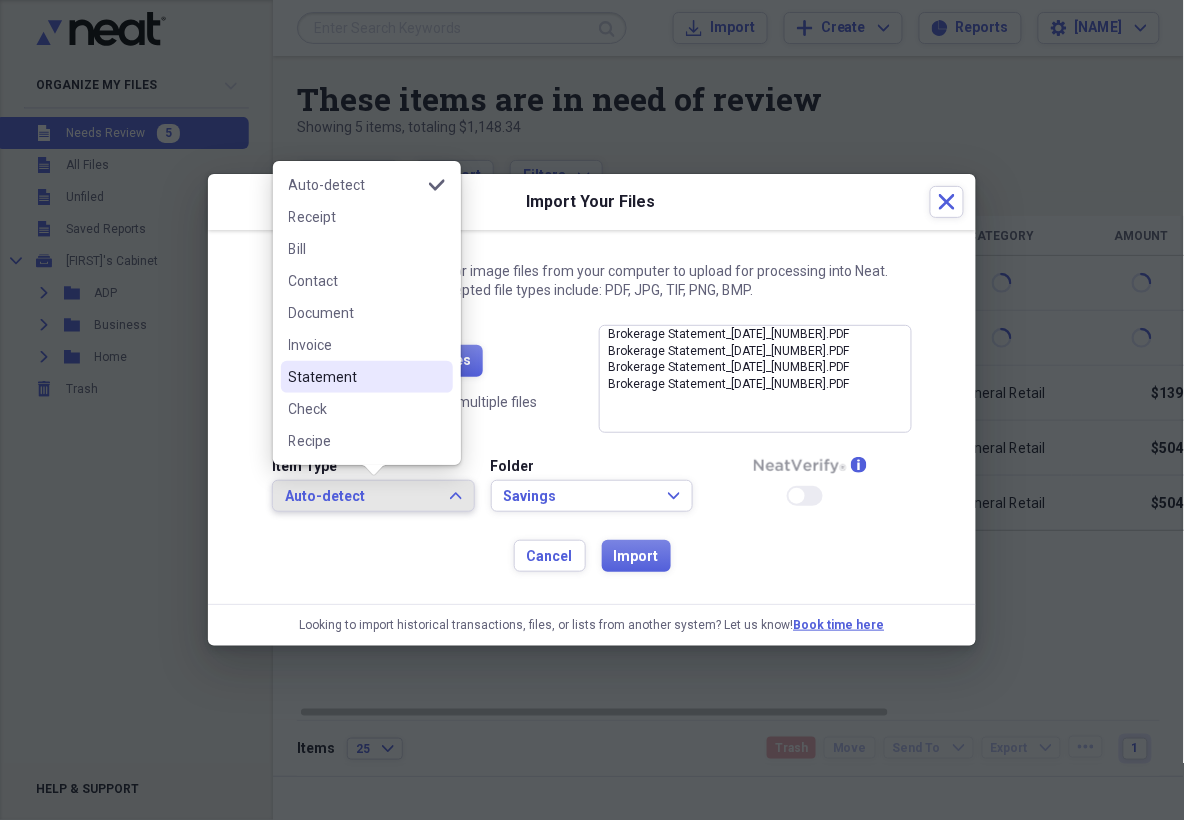 click on "Statement" at bounding box center (355, 377) 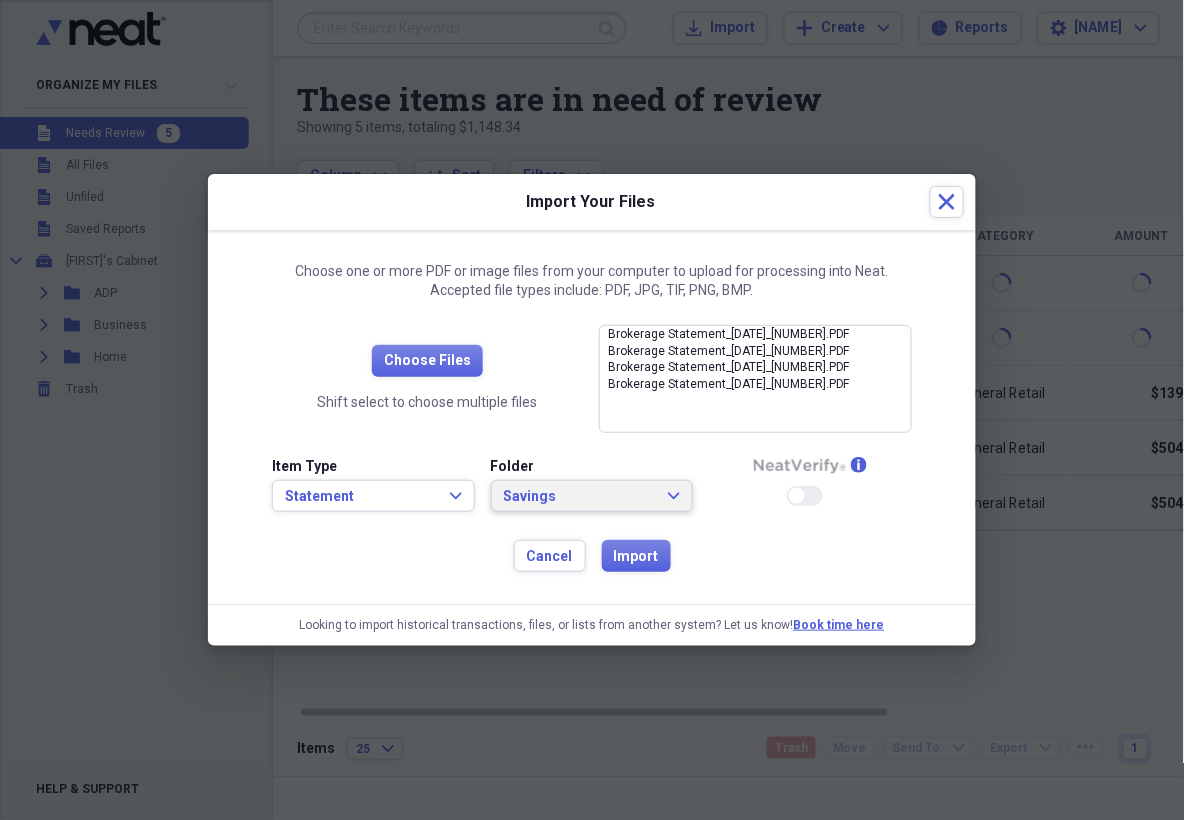 click on "Savings Expand" at bounding box center (592, 497) 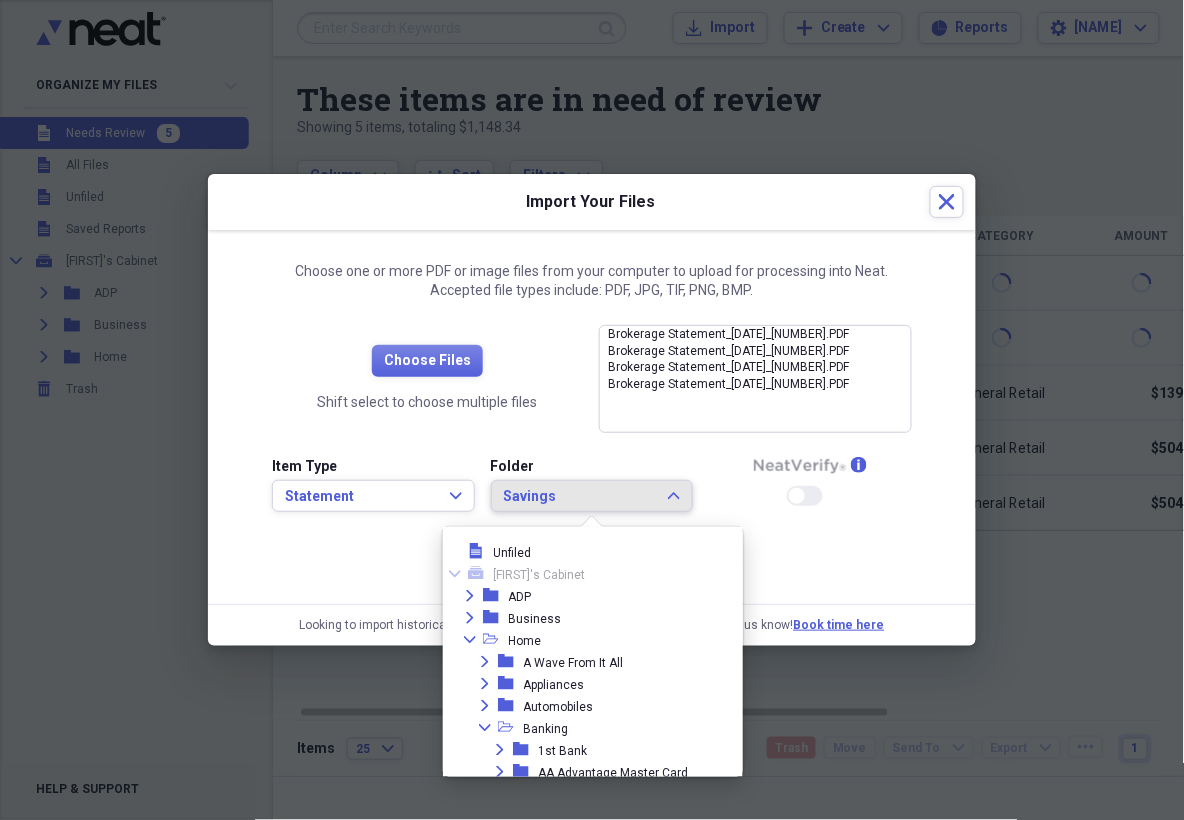scroll, scrollTop: 165, scrollLeft: 0, axis: vertical 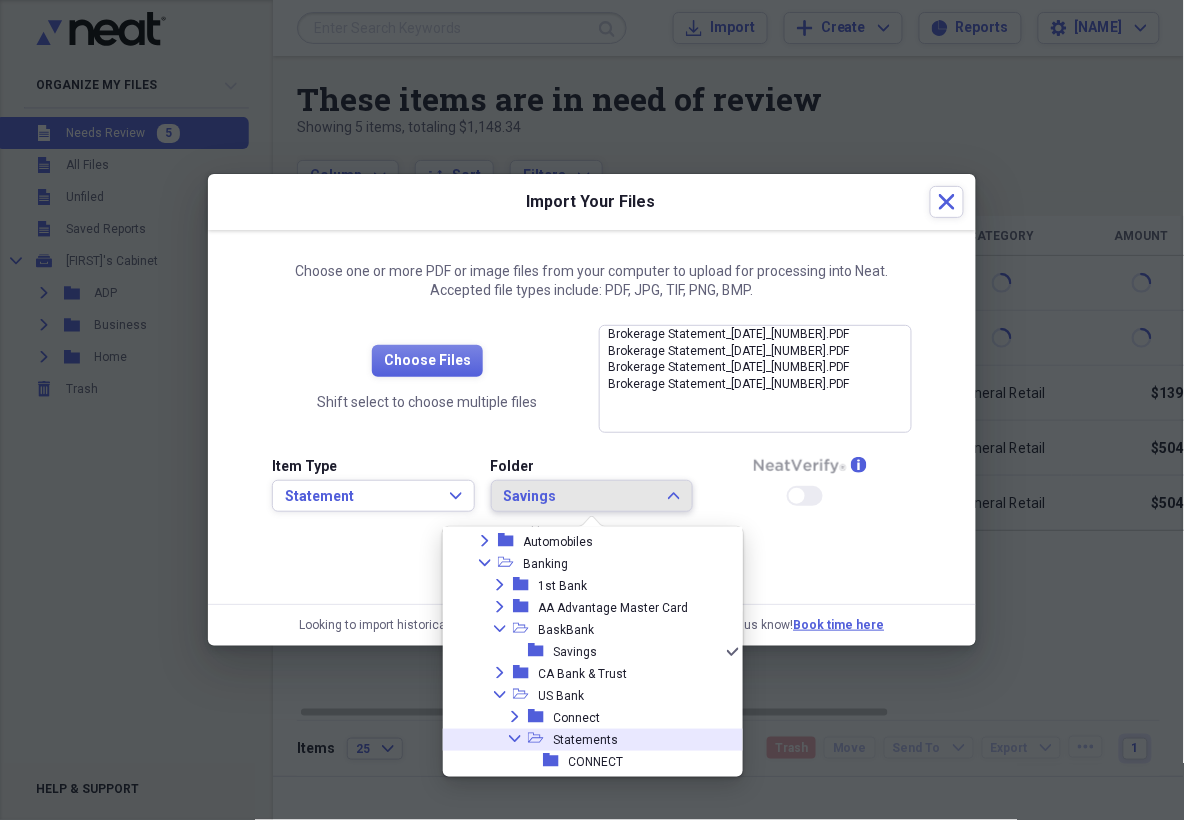 click 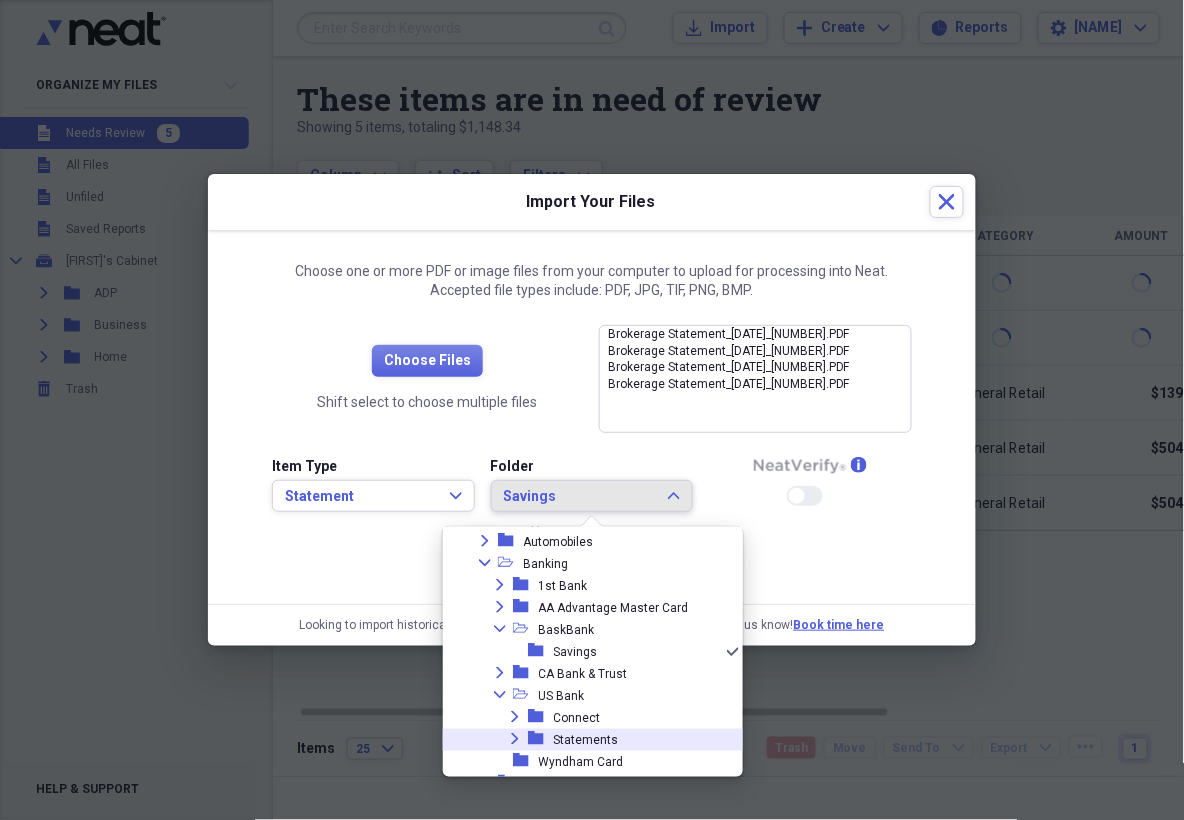 click on "Expand" 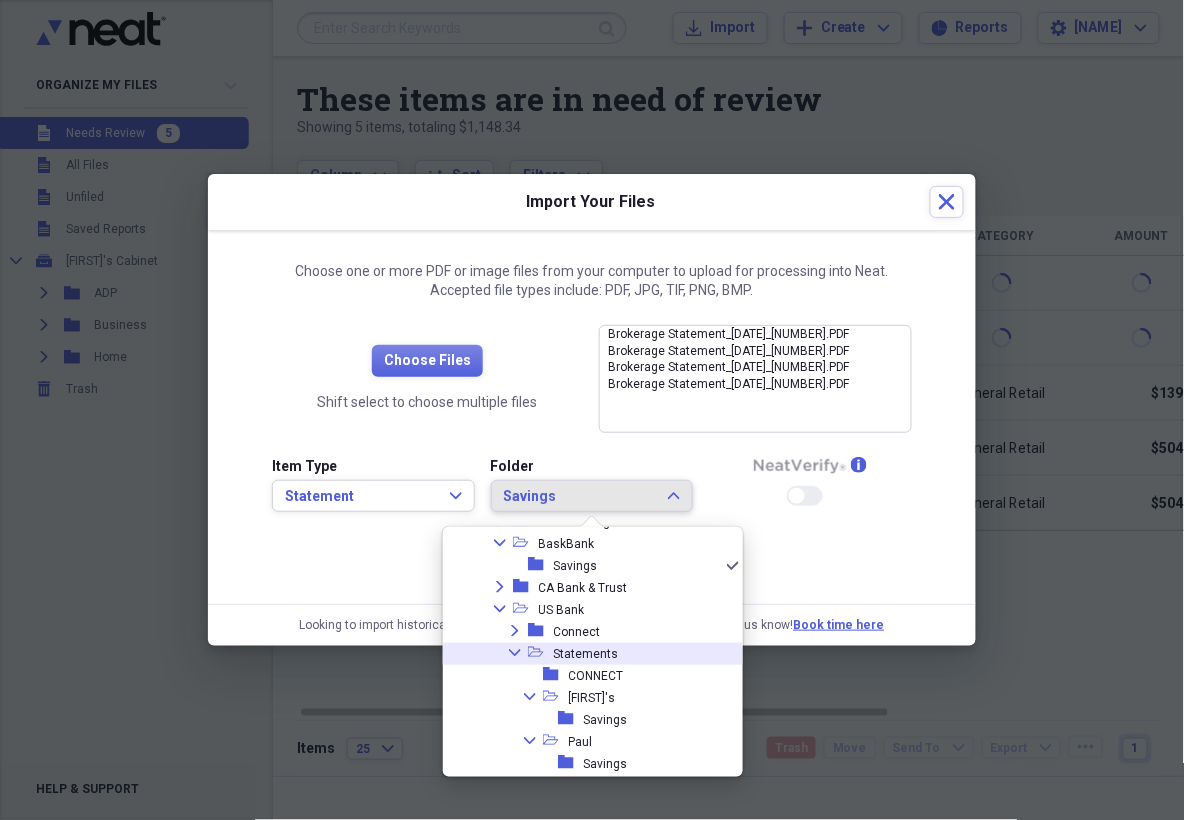 scroll, scrollTop: 263, scrollLeft: 0, axis: vertical 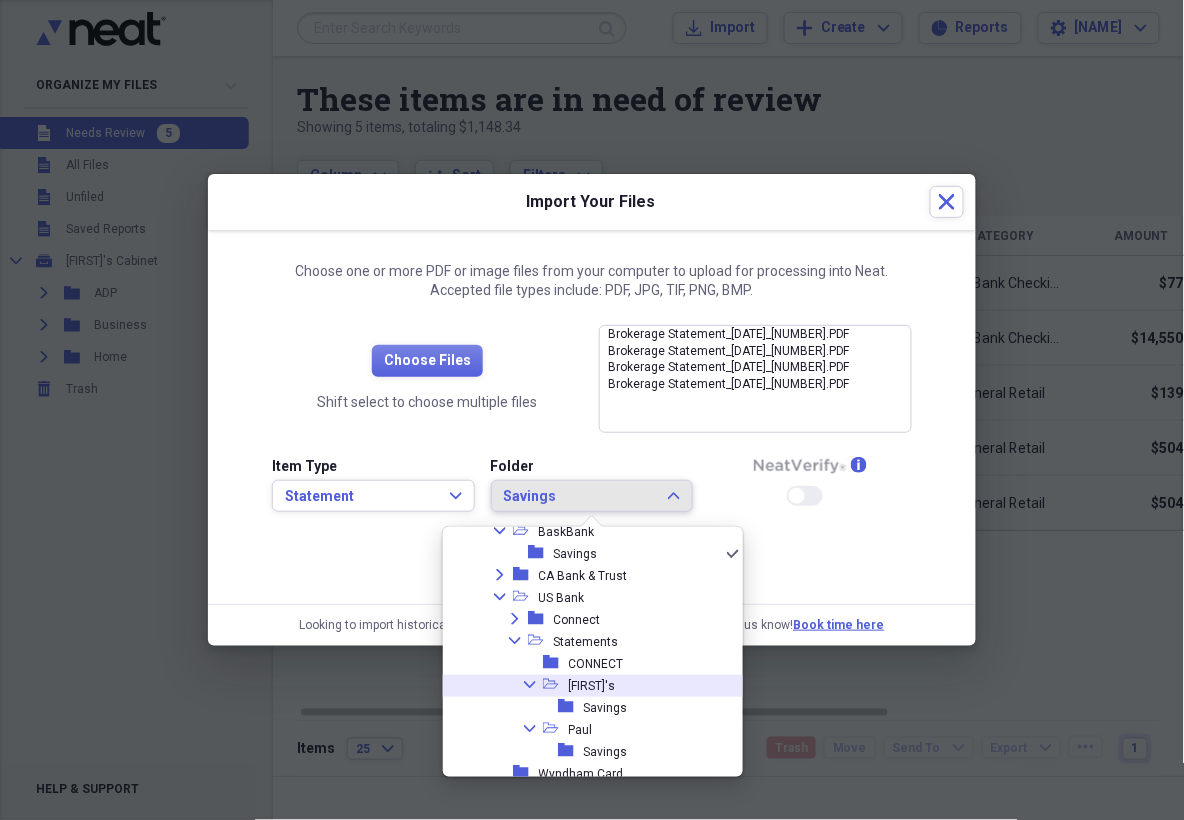 click on "[FIRST]'s" at bounding box center [592, 686] 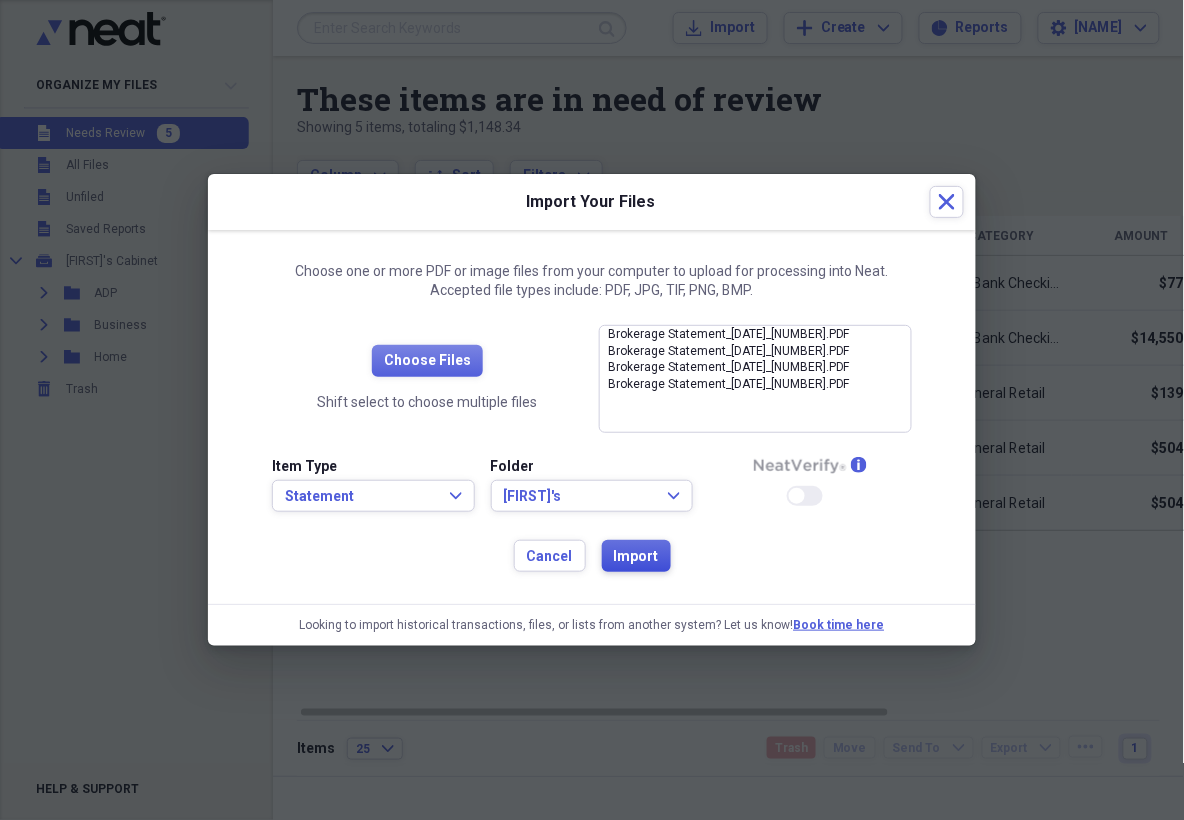 click on "Import" at bounding box center [636, 557] 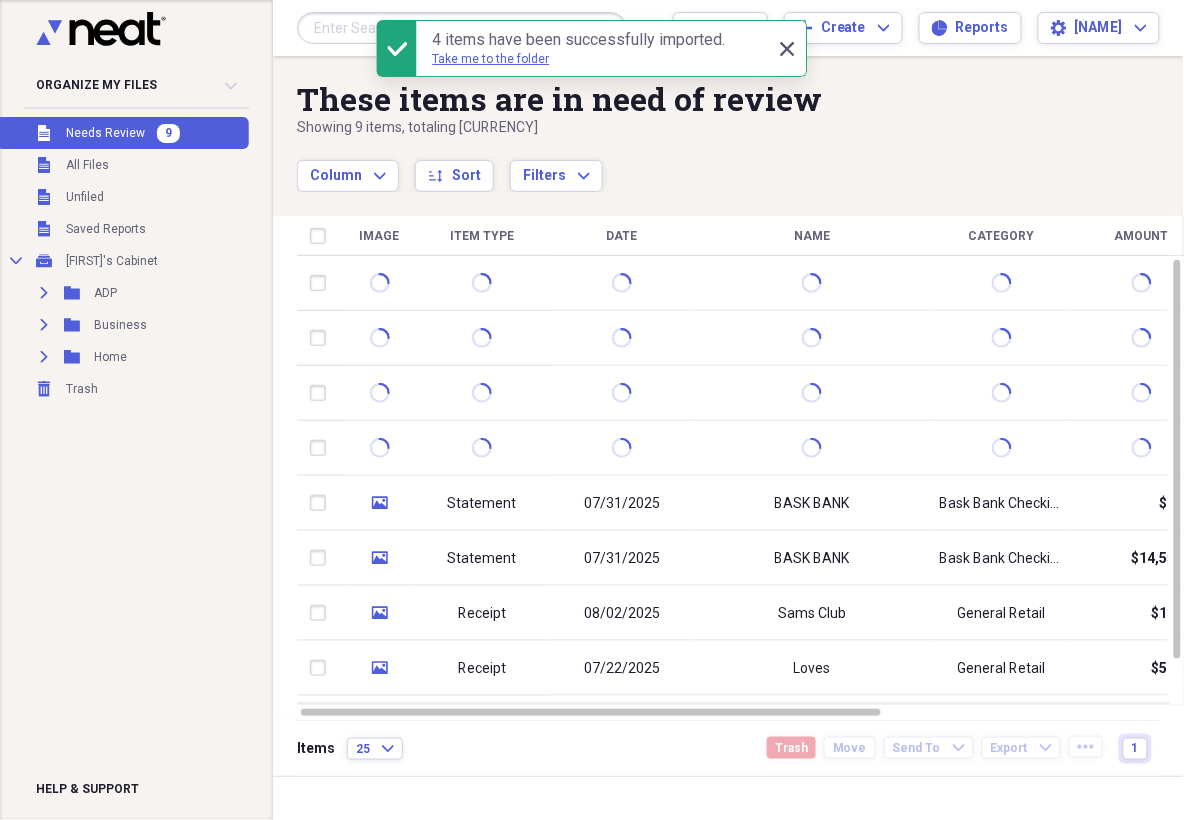 click on "Close" 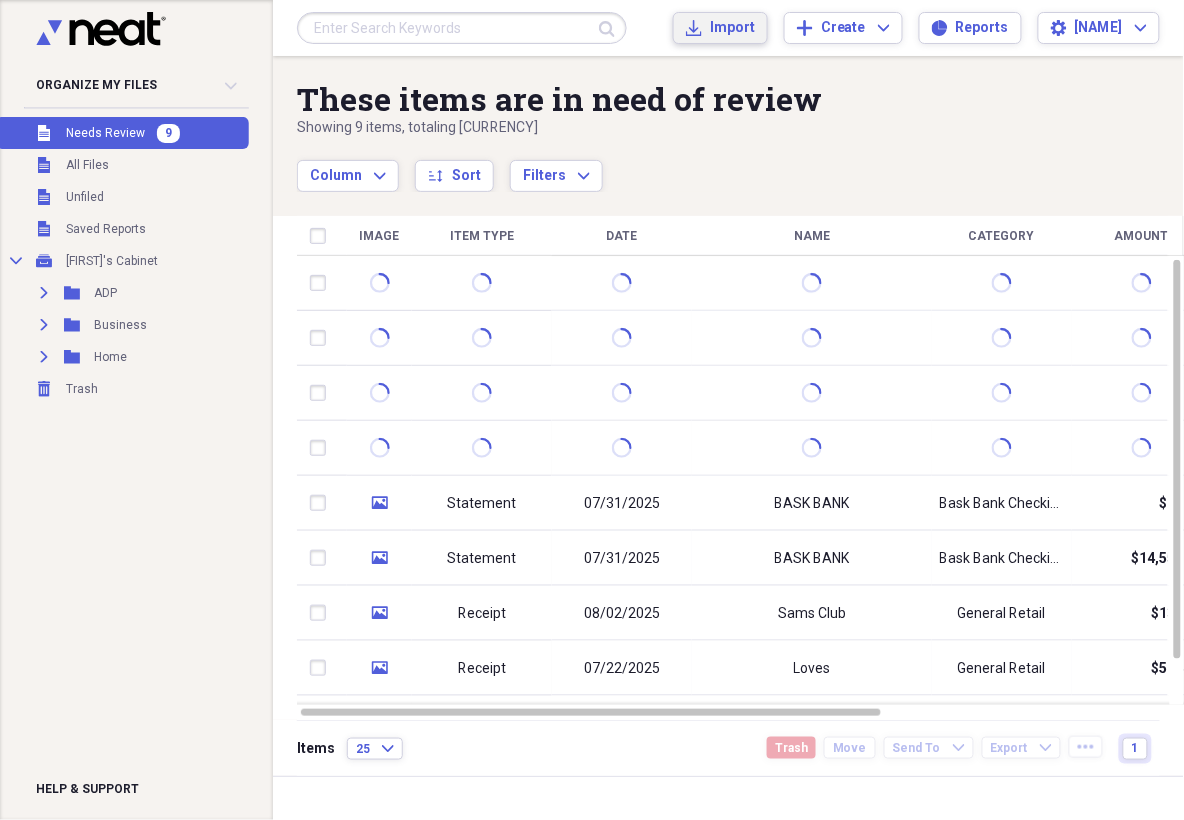 click on "Import" at bounding box center (732, 28) 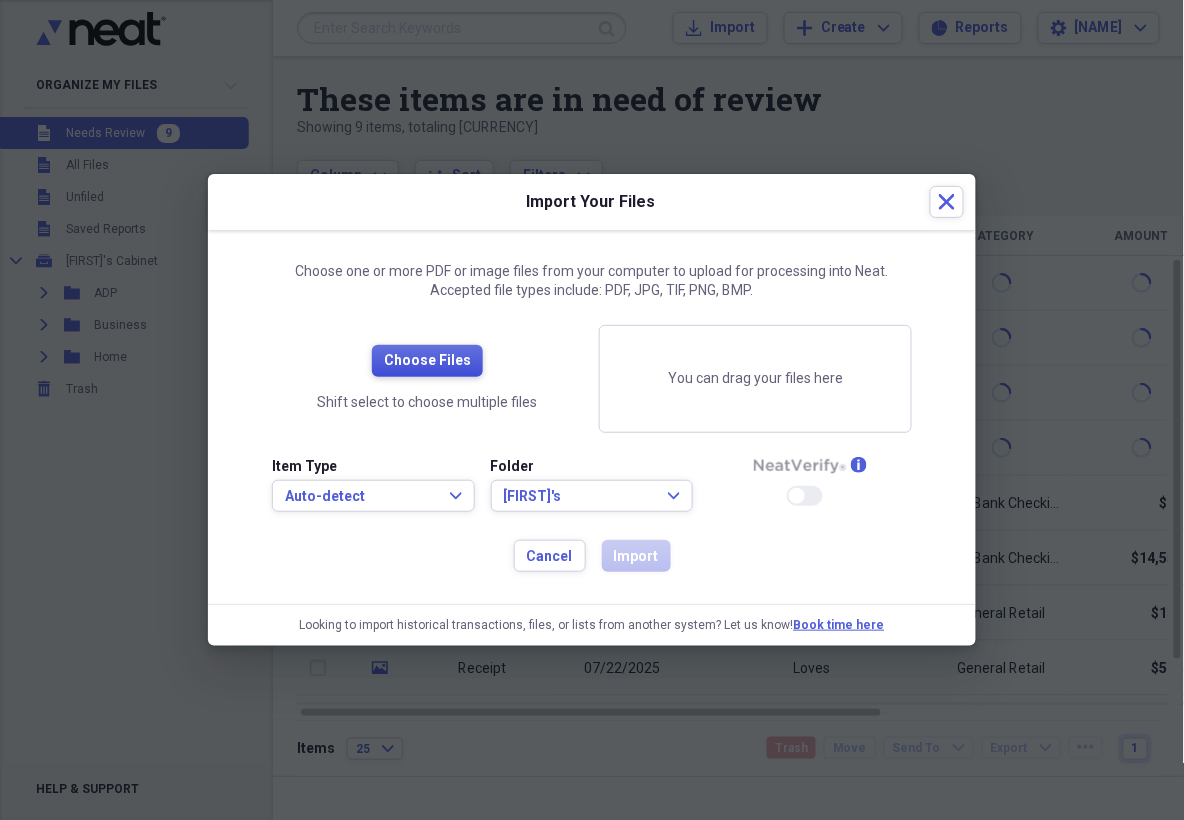 click on "Choose Files" at bounding box center [427, 361] 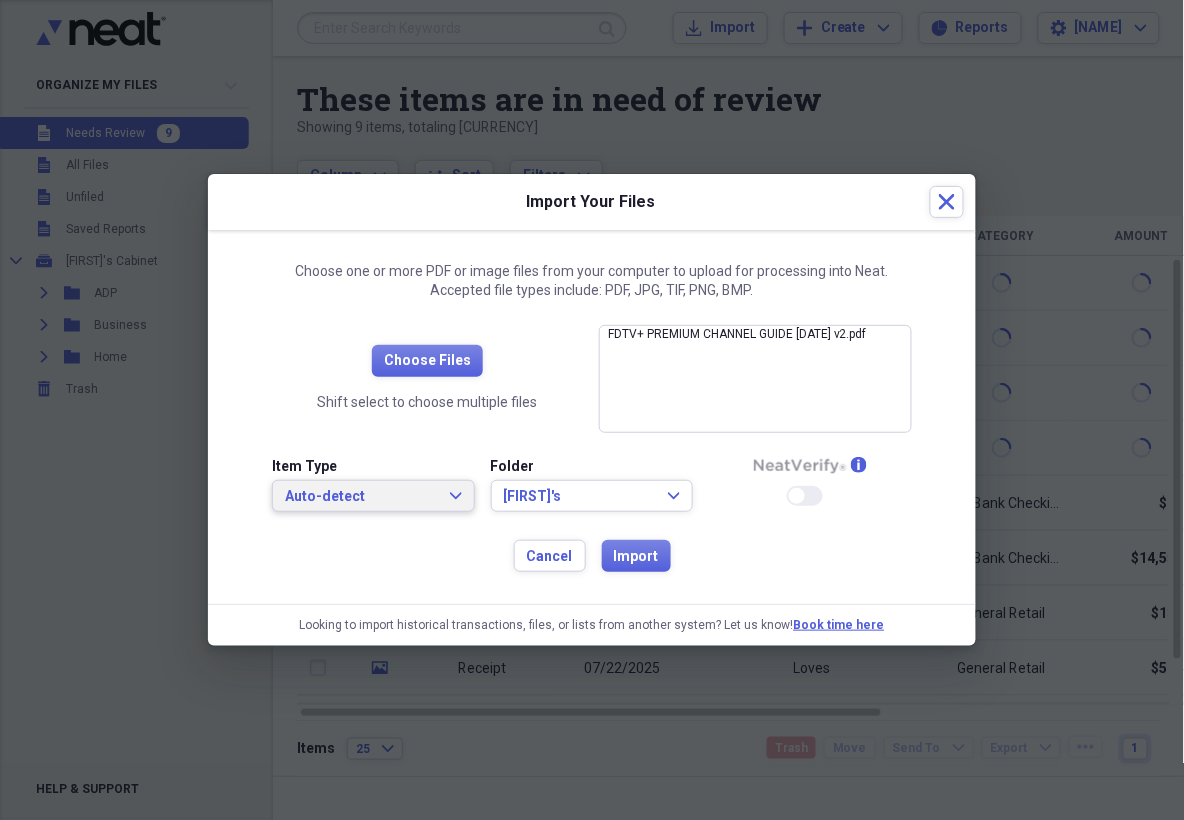 click on "Expand" 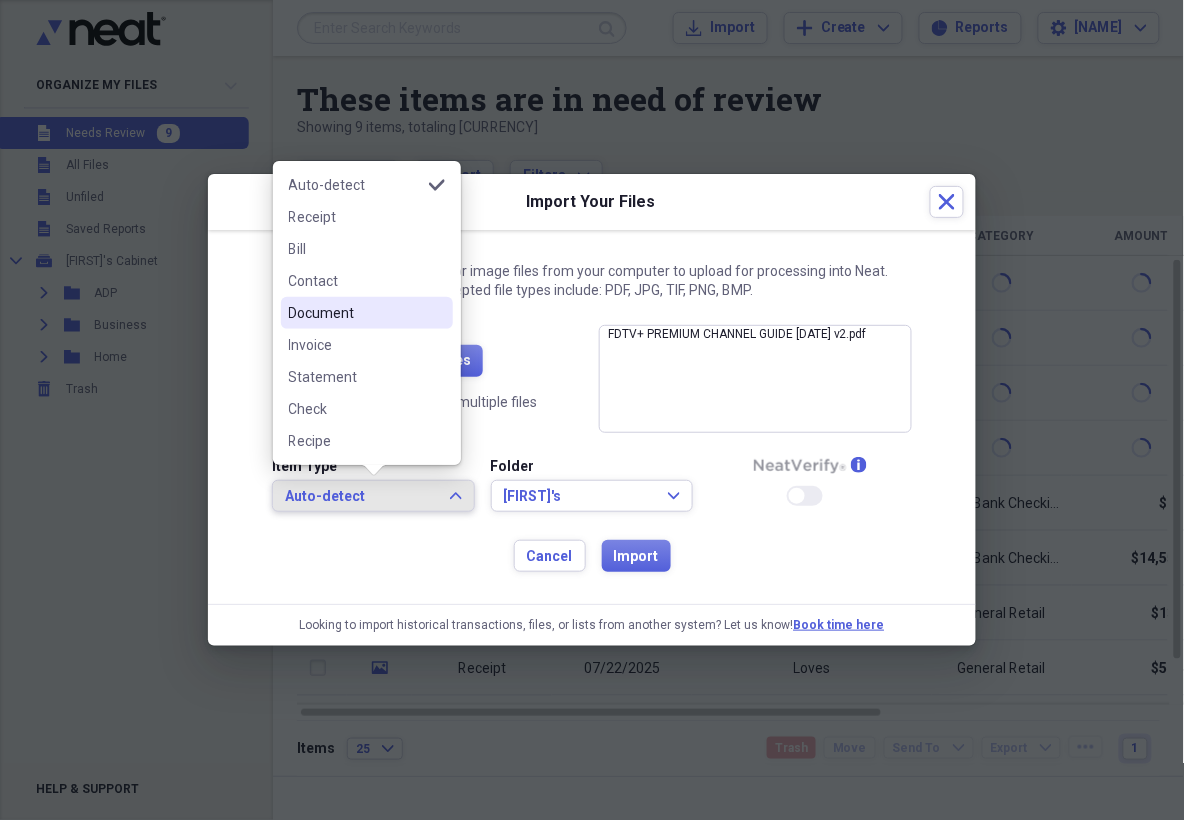 click on "Document" at bounding box center [355, 313] 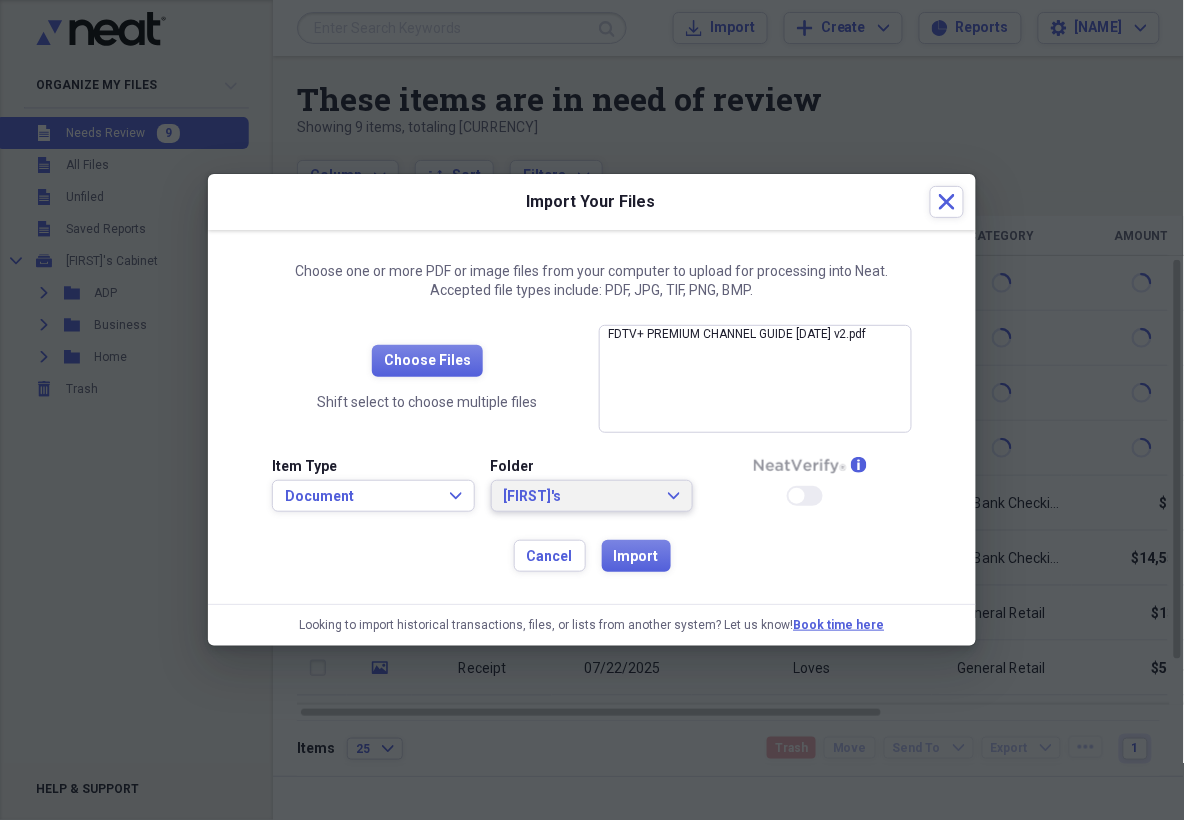 click on "Expand" 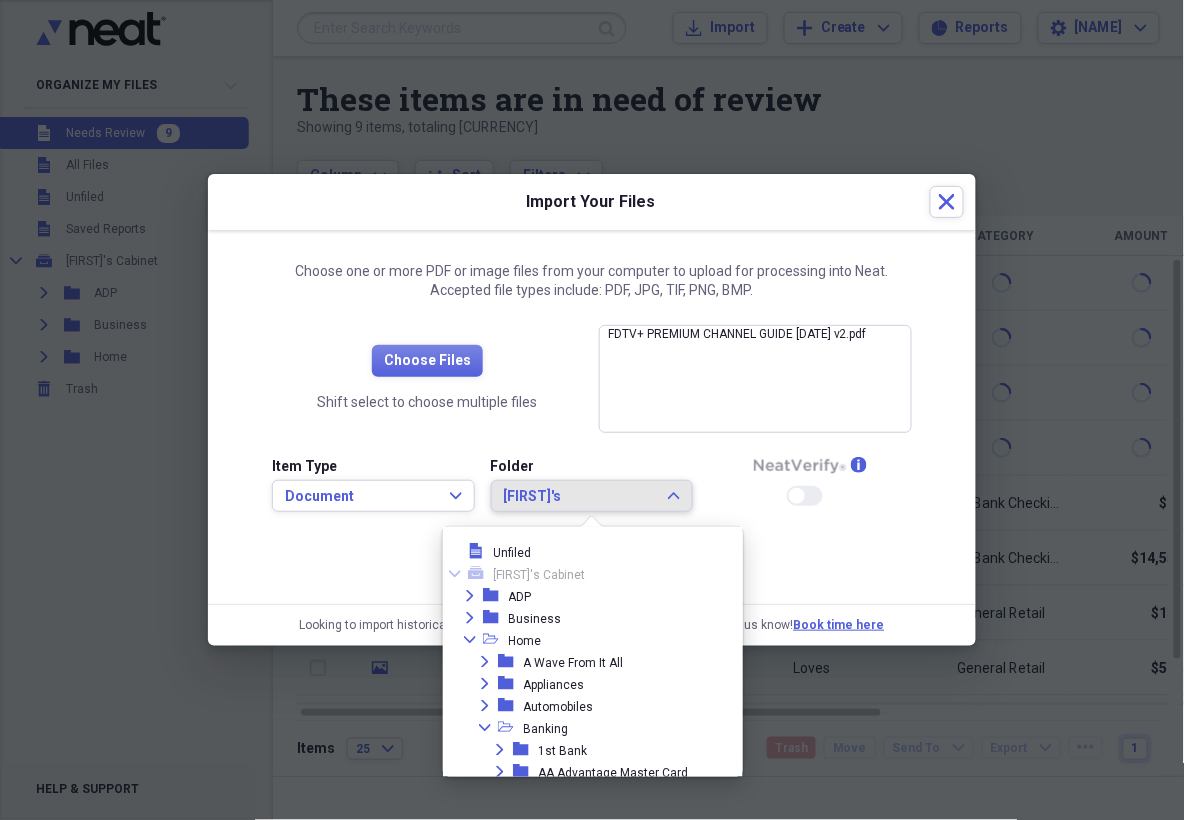 scroll, scrollTop: 0, scrollLeft: 0, axis: both 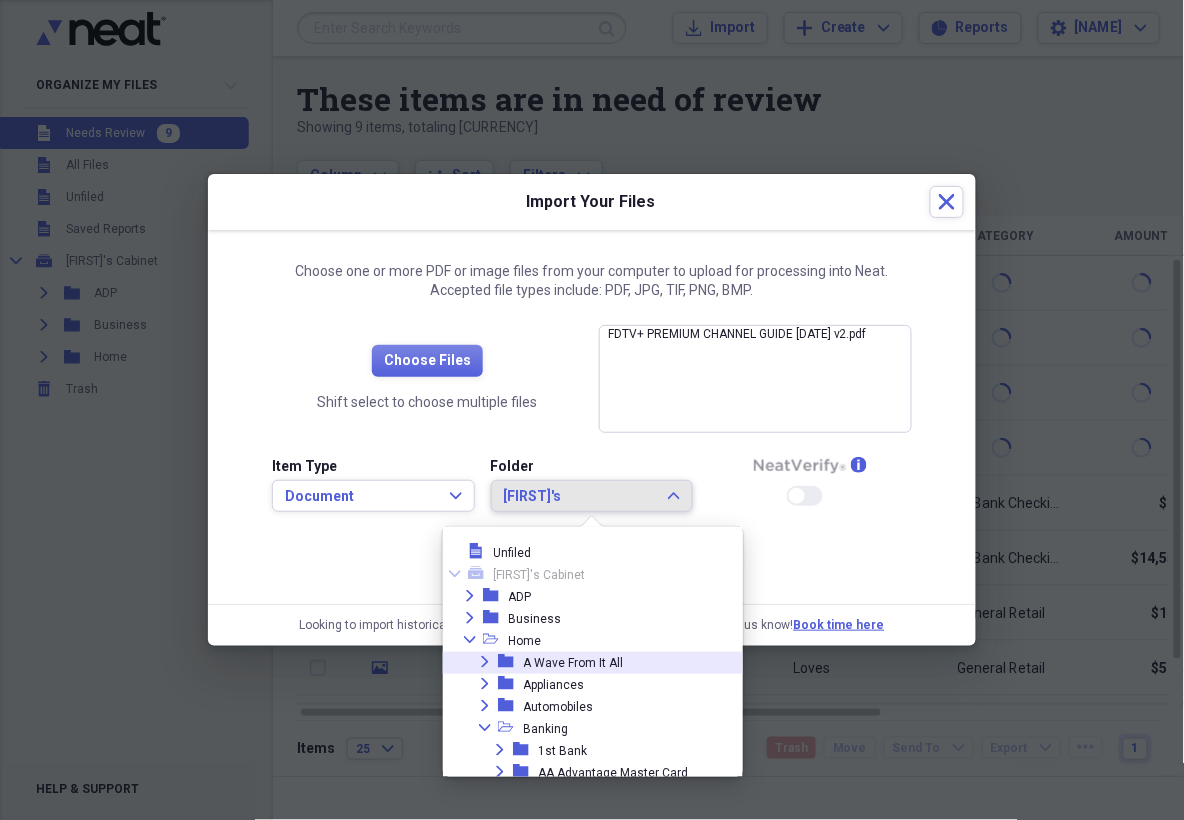 click on "Expand" 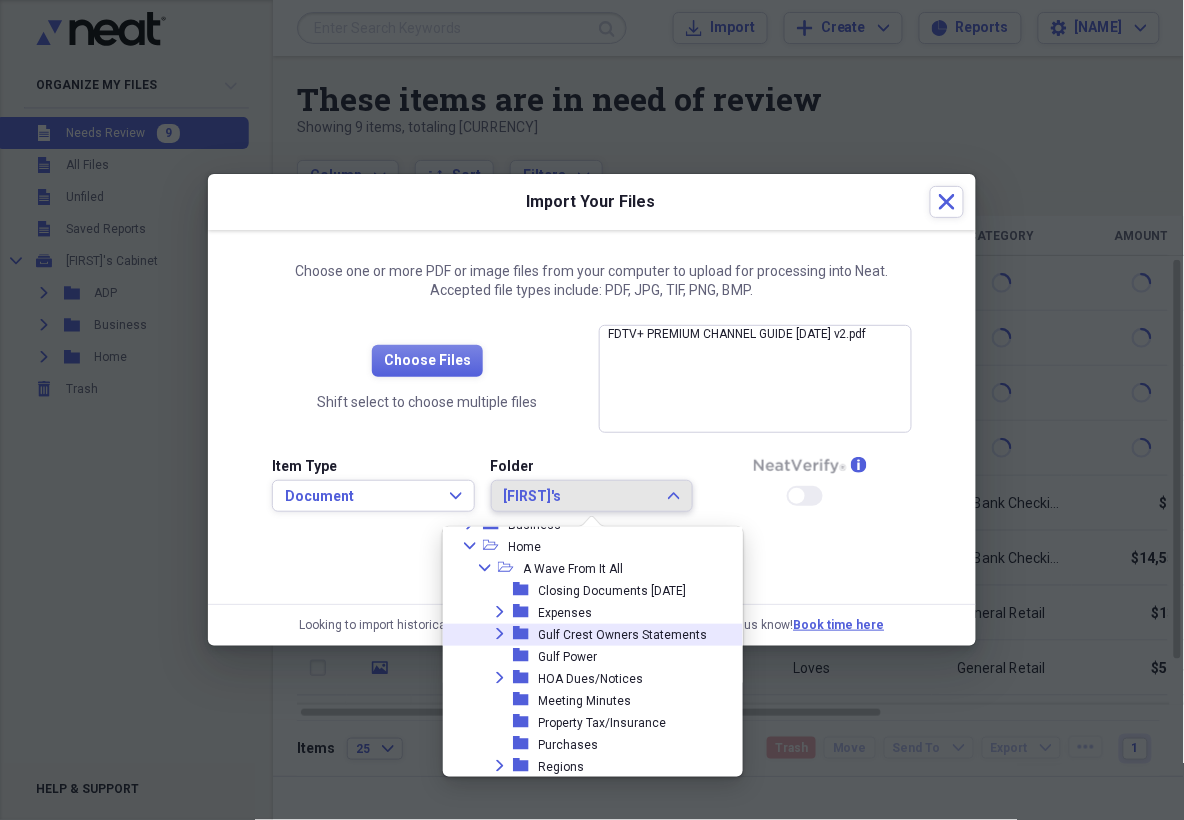 scroll, scrollTop: 96, scrollLeft: 0, axis: vertical 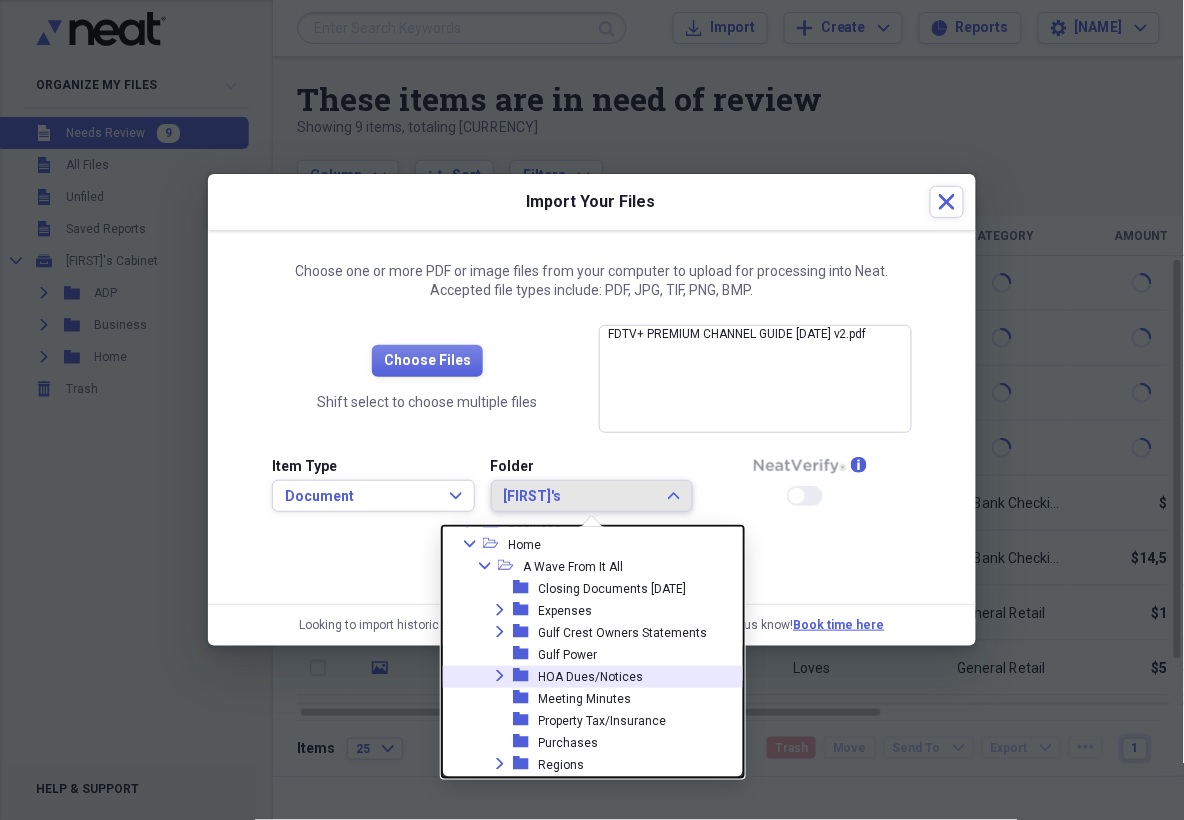 click 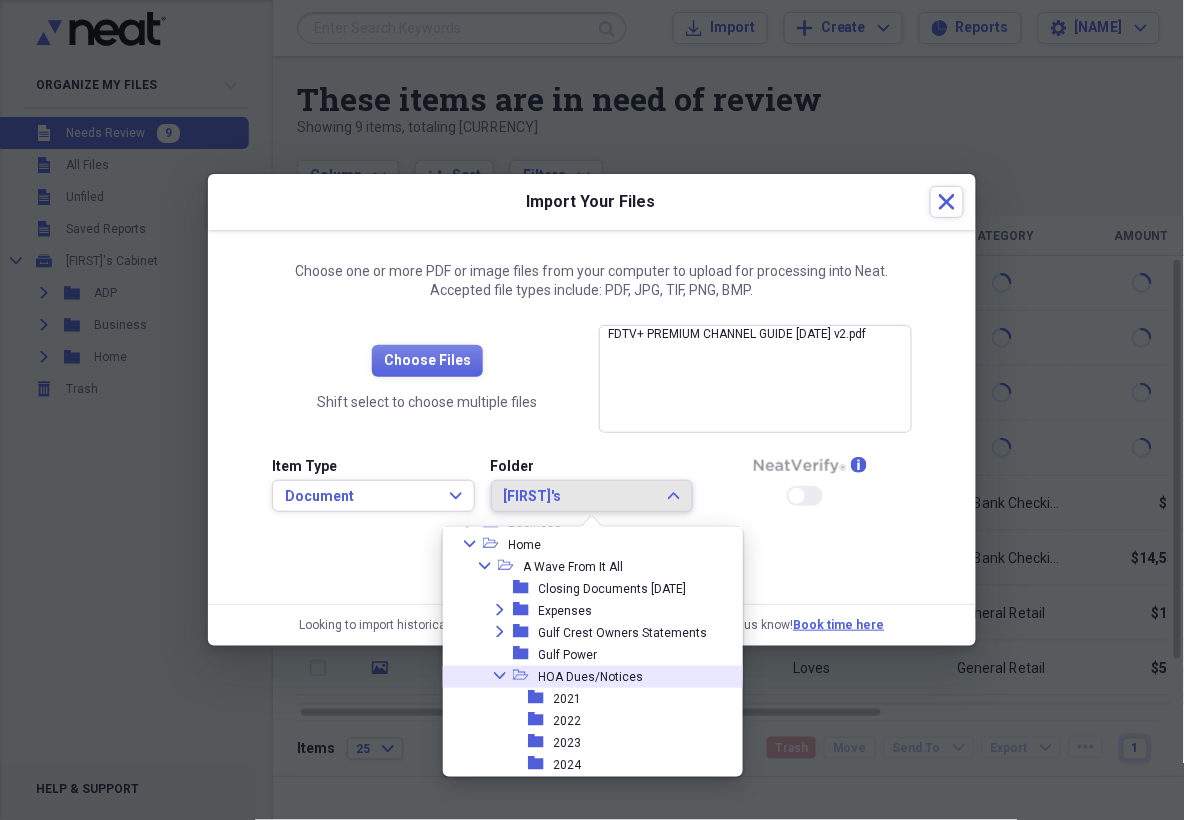 click on "HOA Dues/Notices" at bounding box center [591, 677] 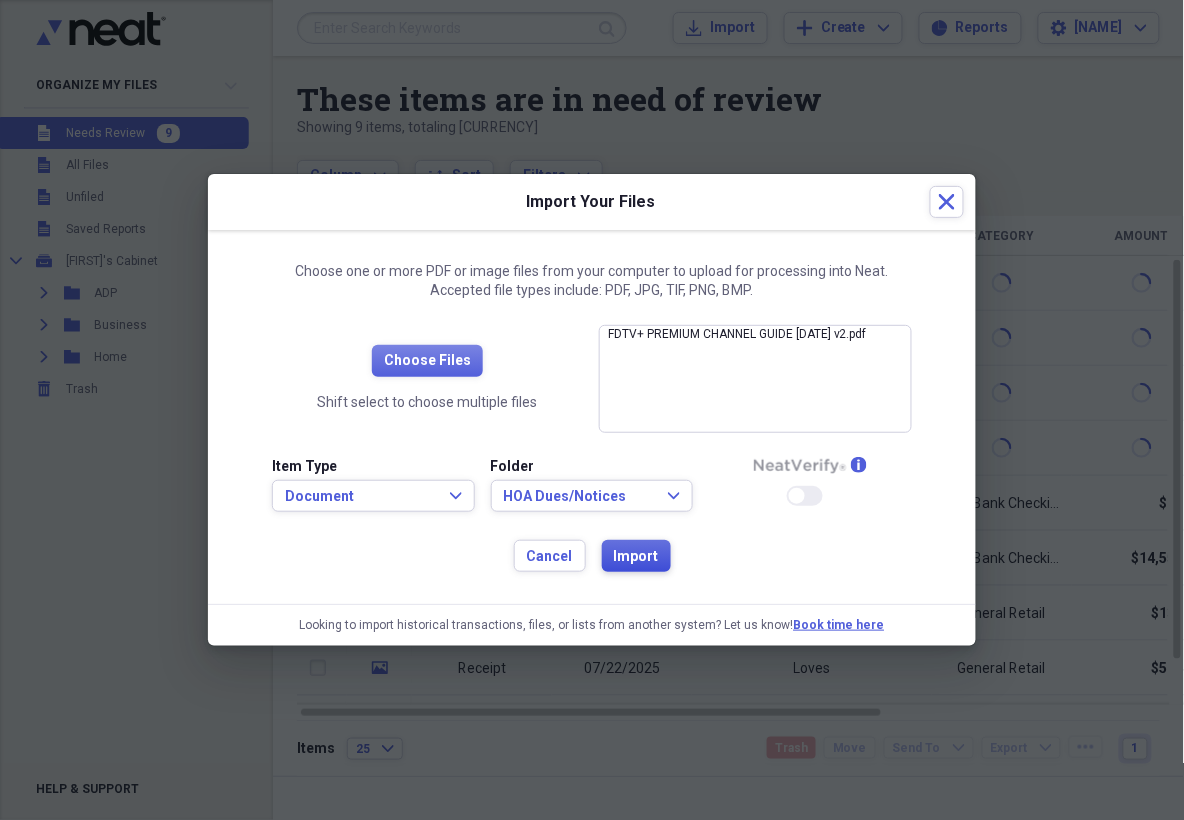 click on "Import" at bounding box center [636, 557] 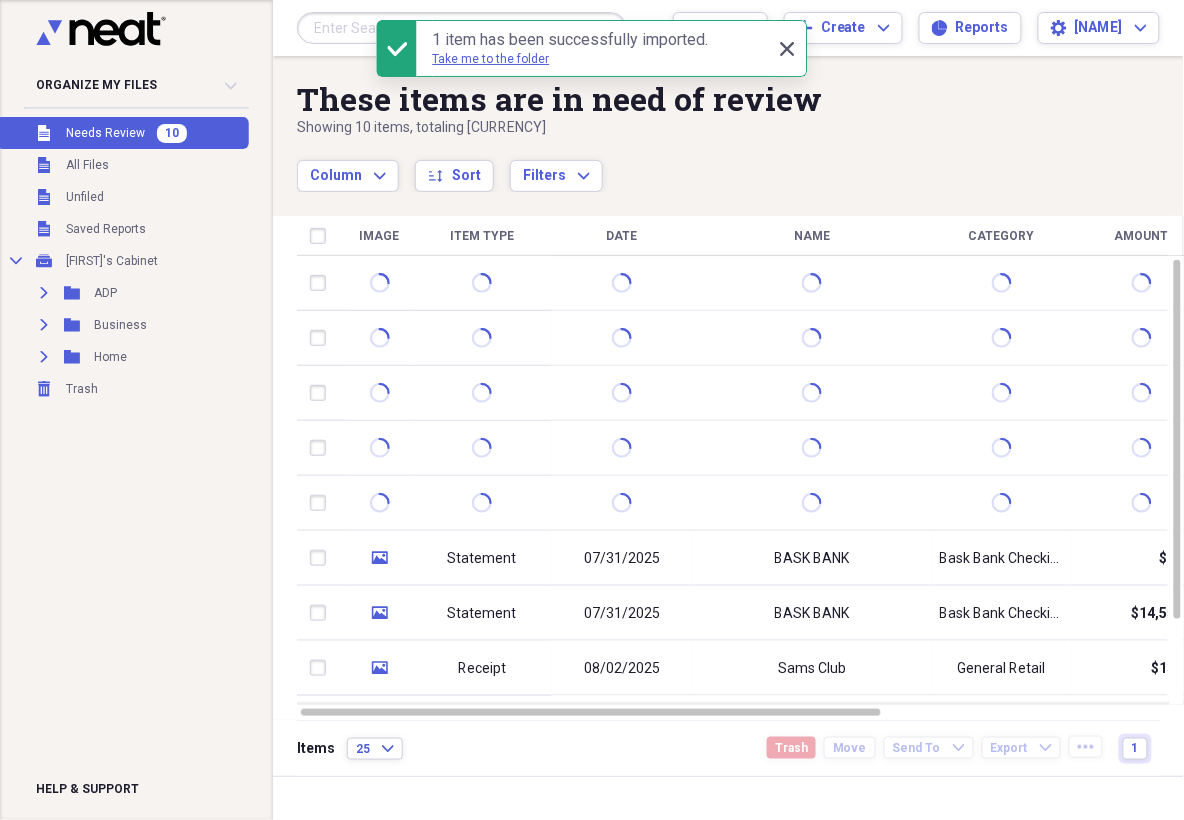 click on "Close" 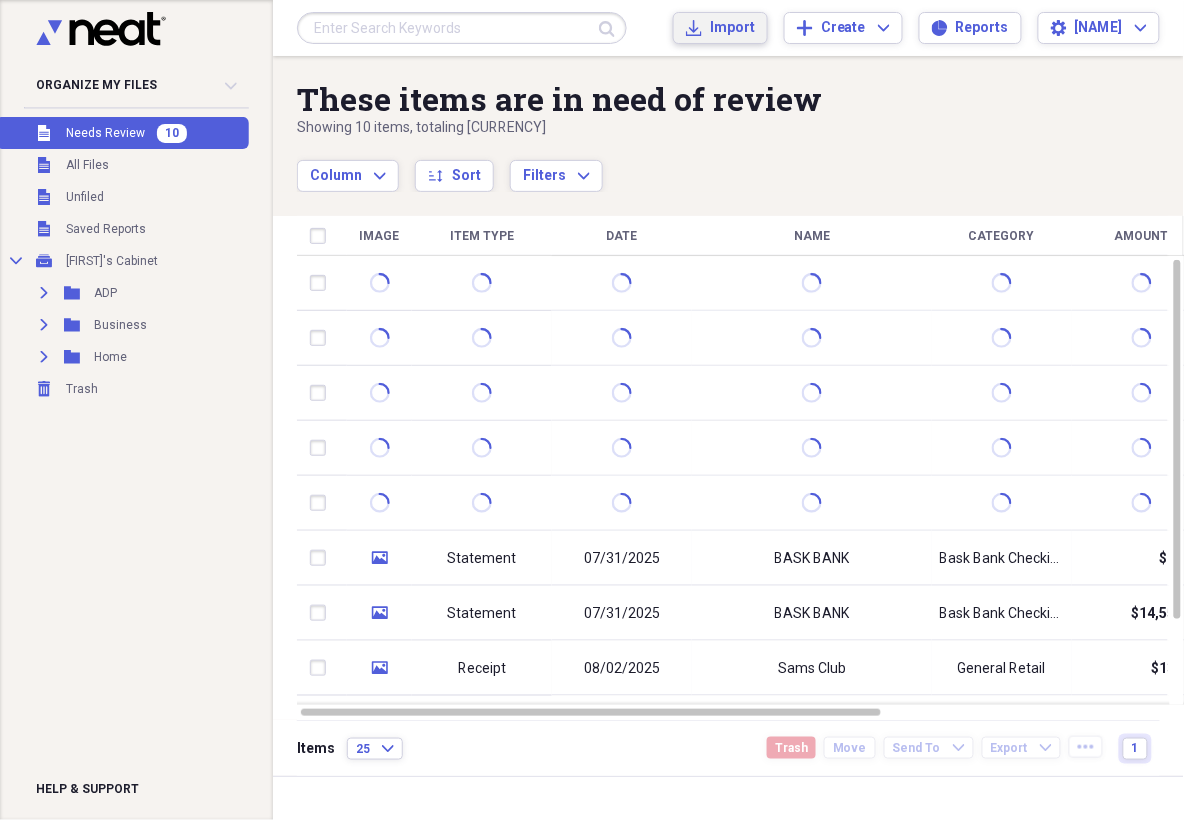click on "Import" at bounding box center (732, 28) 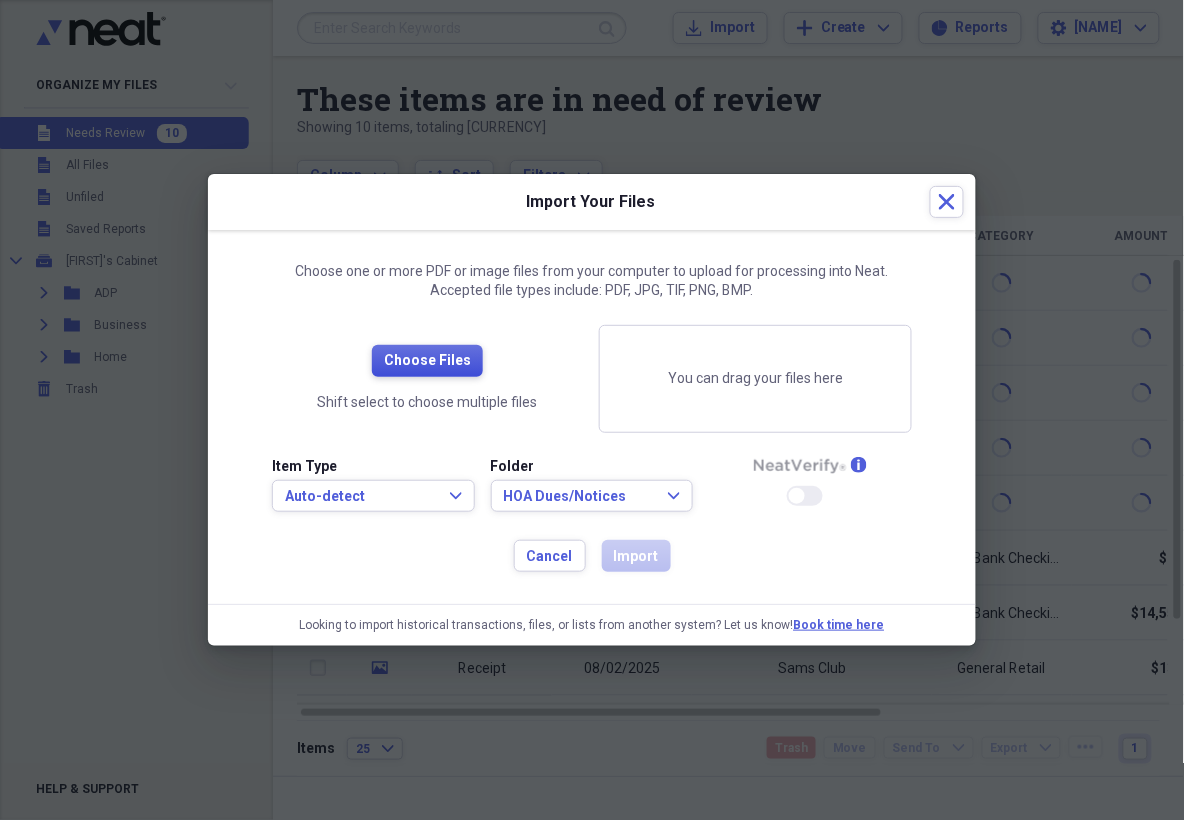 click on "Choose Files" at bounding box center (427, 361) 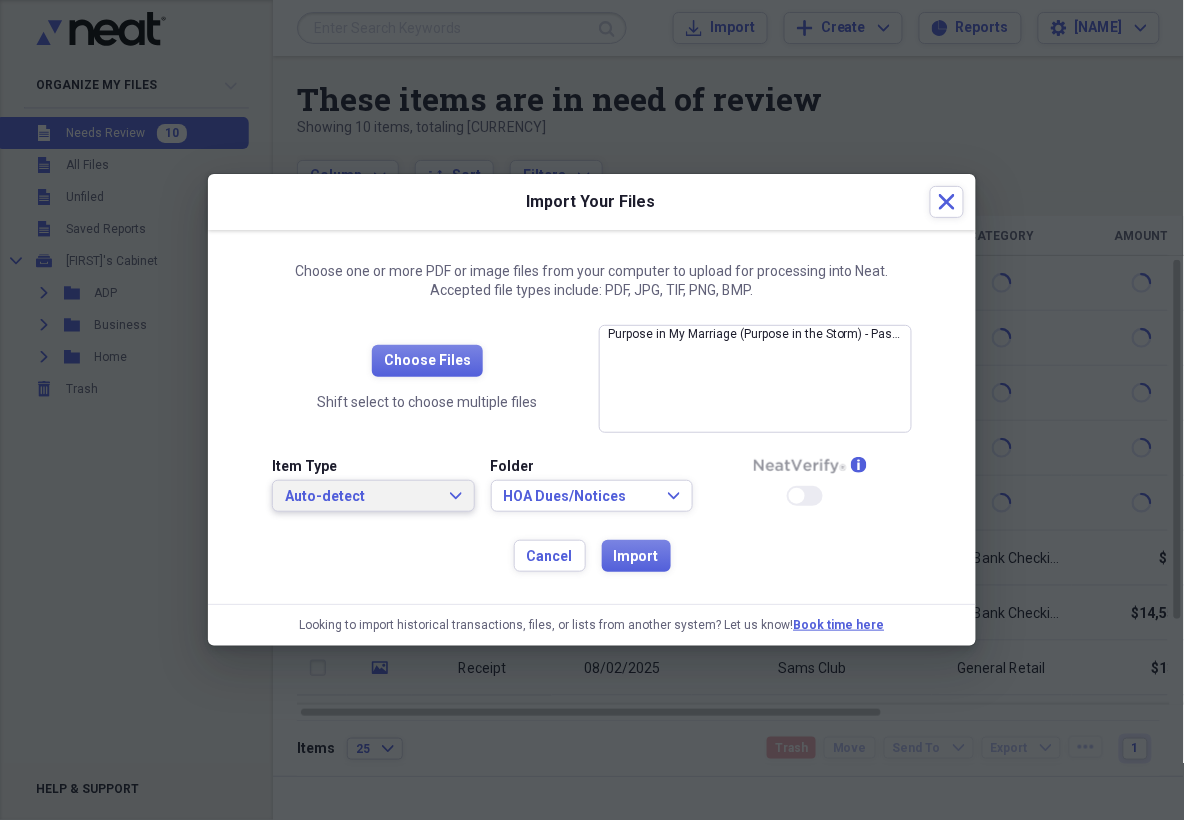 click on "Expand" 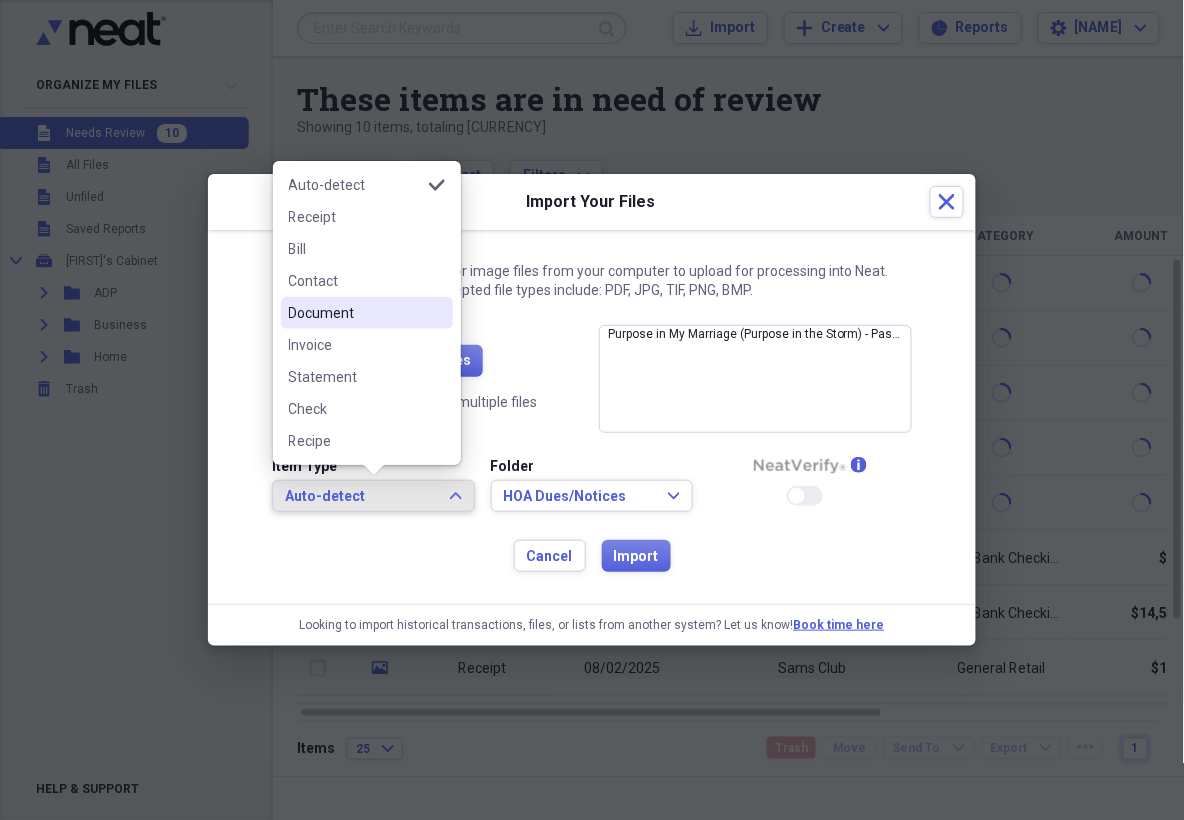 click on "Document" at bounding box center (355, 313) 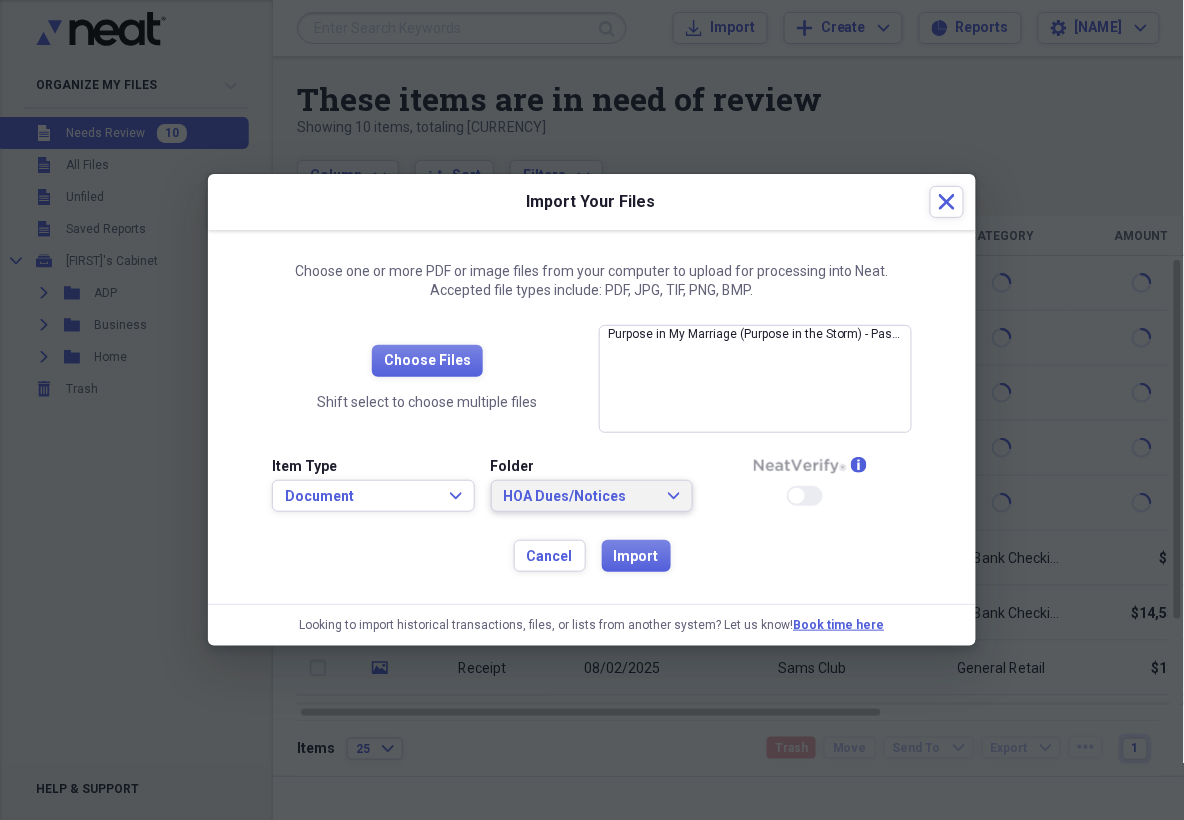click on "HOA Dues/Notices Expand" at bounding box center [592, 497] 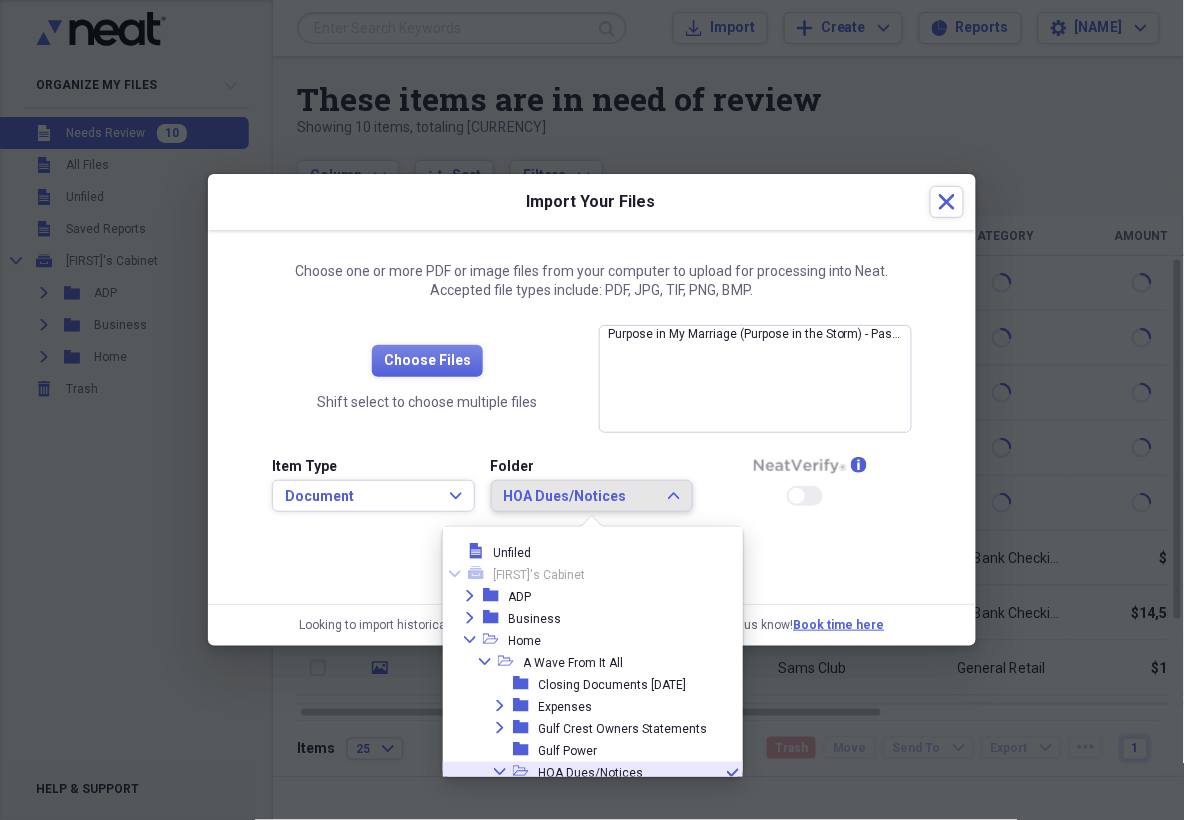 scroll, scrollTop: 122, scrollLeft: 0, axis: vertical 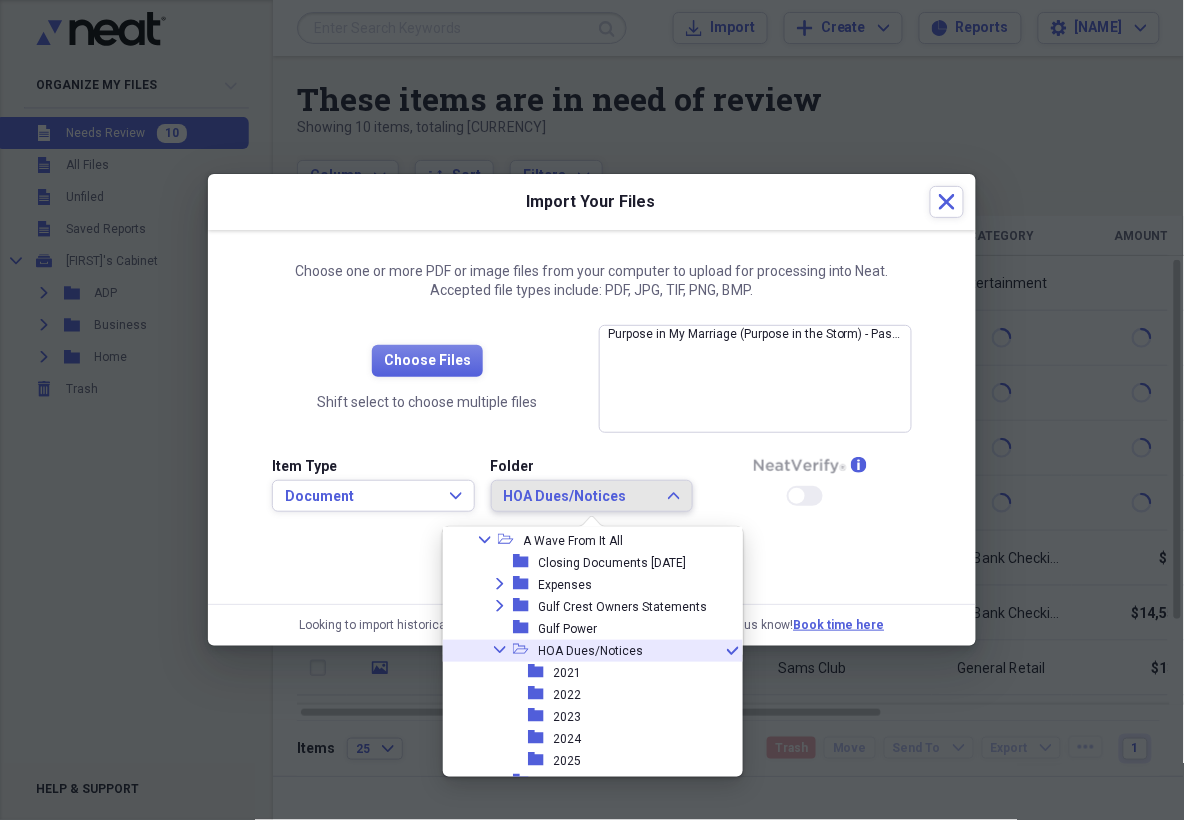 click on "Collapse" at bounding box center [500, 650] 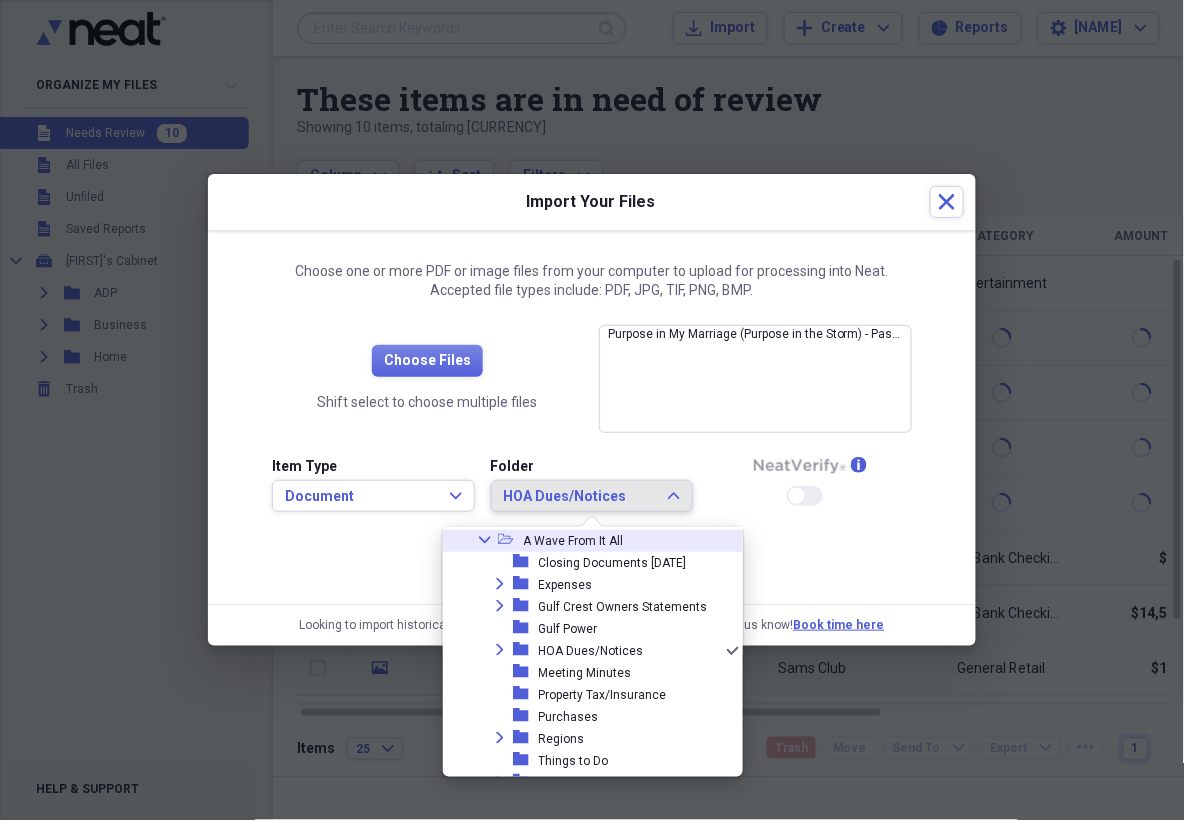 click on "Collapse" 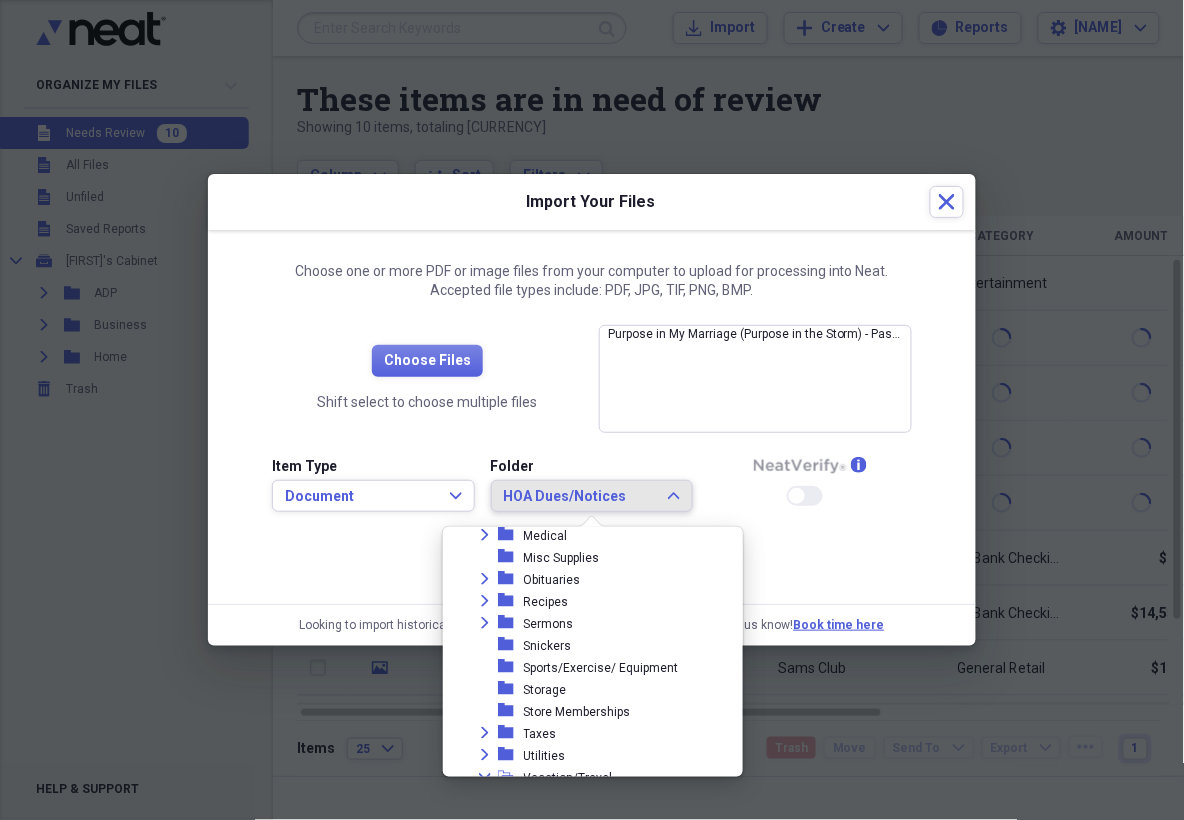 scroll, scrollTop: 981, scrollLeft: 0, axis: vertical 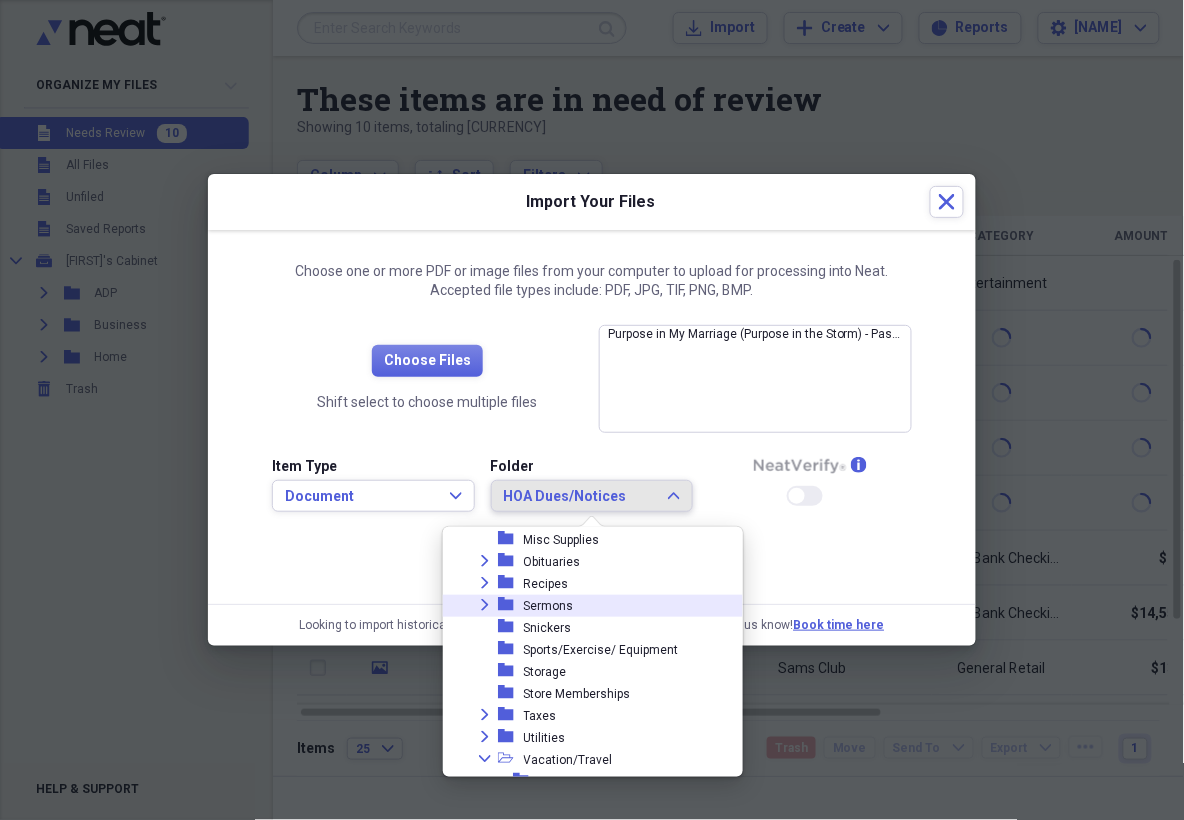 click on "Expand" 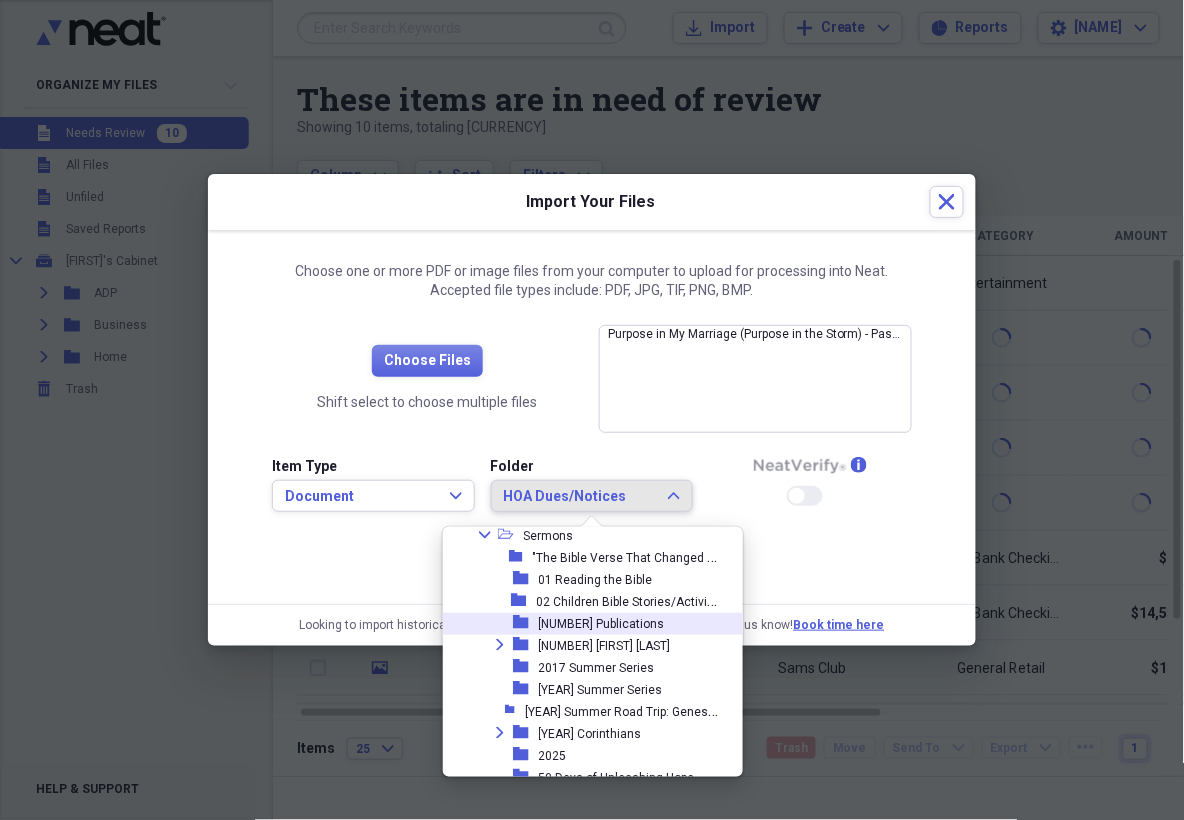 scroll, scrollTop: 1089, scrollLeft: 0, axis: vertical 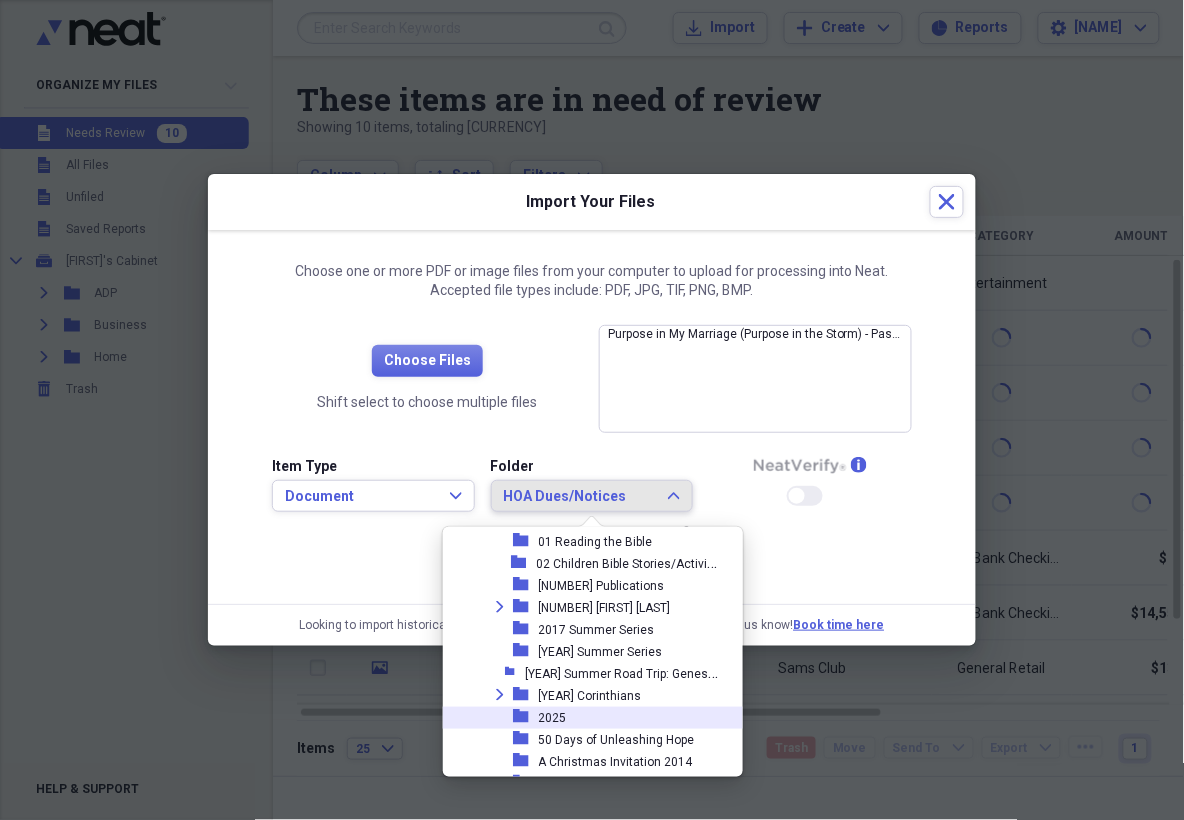 click on "2025" at bounding box center [553, 718] 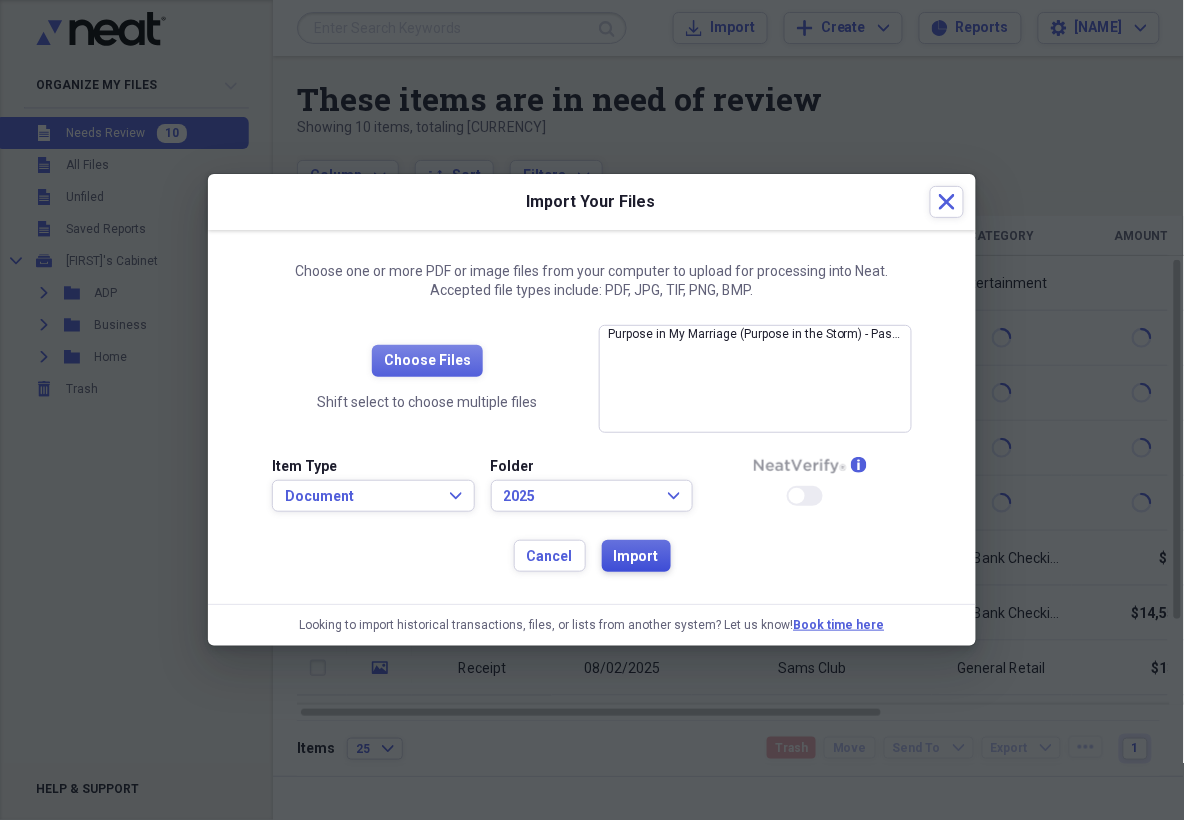click on "Import" at bounding box center (636, 557) 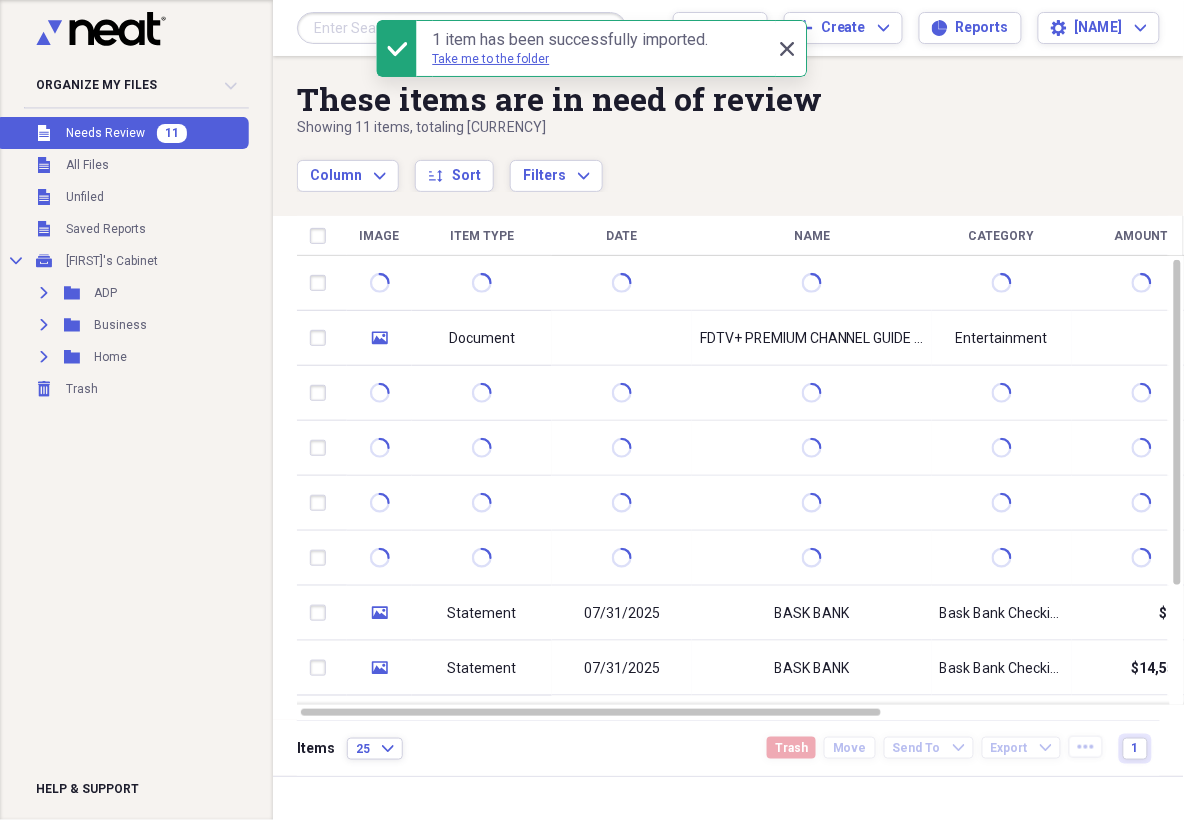 click 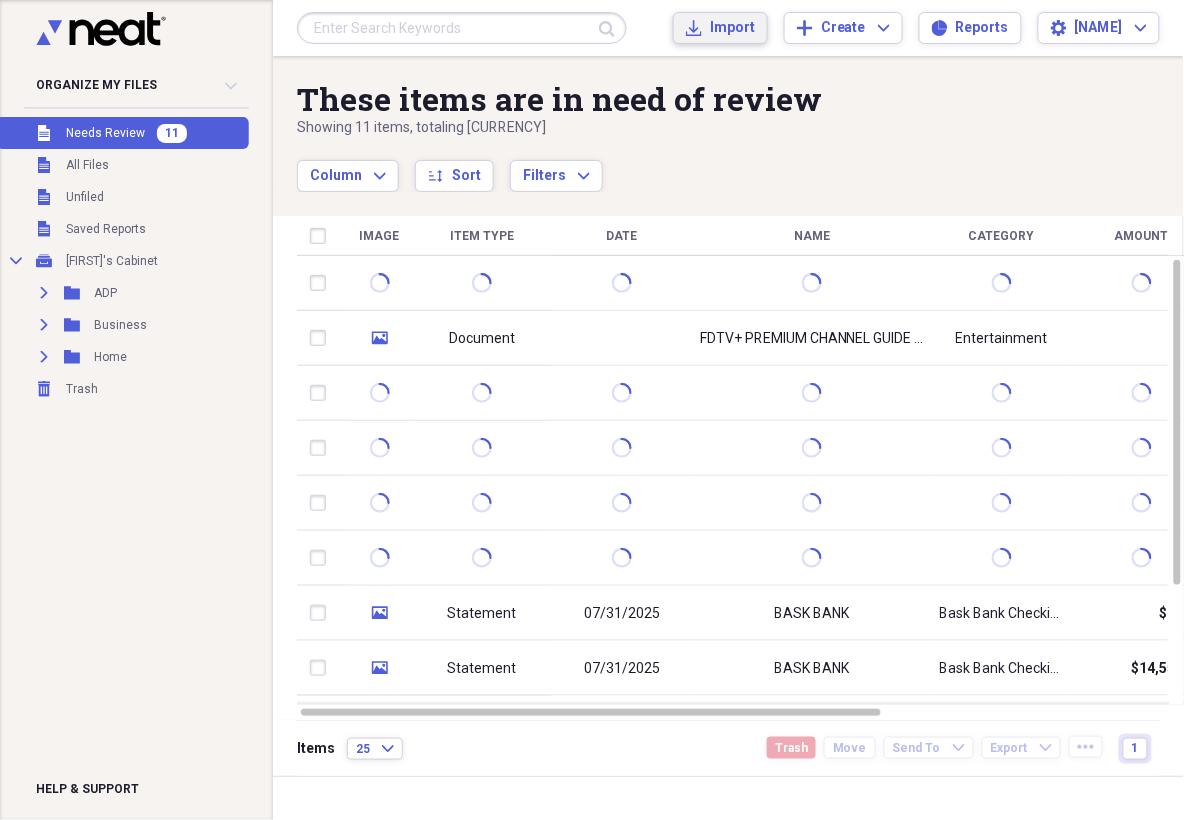 click on "Import" at bounding box center [732, 28] 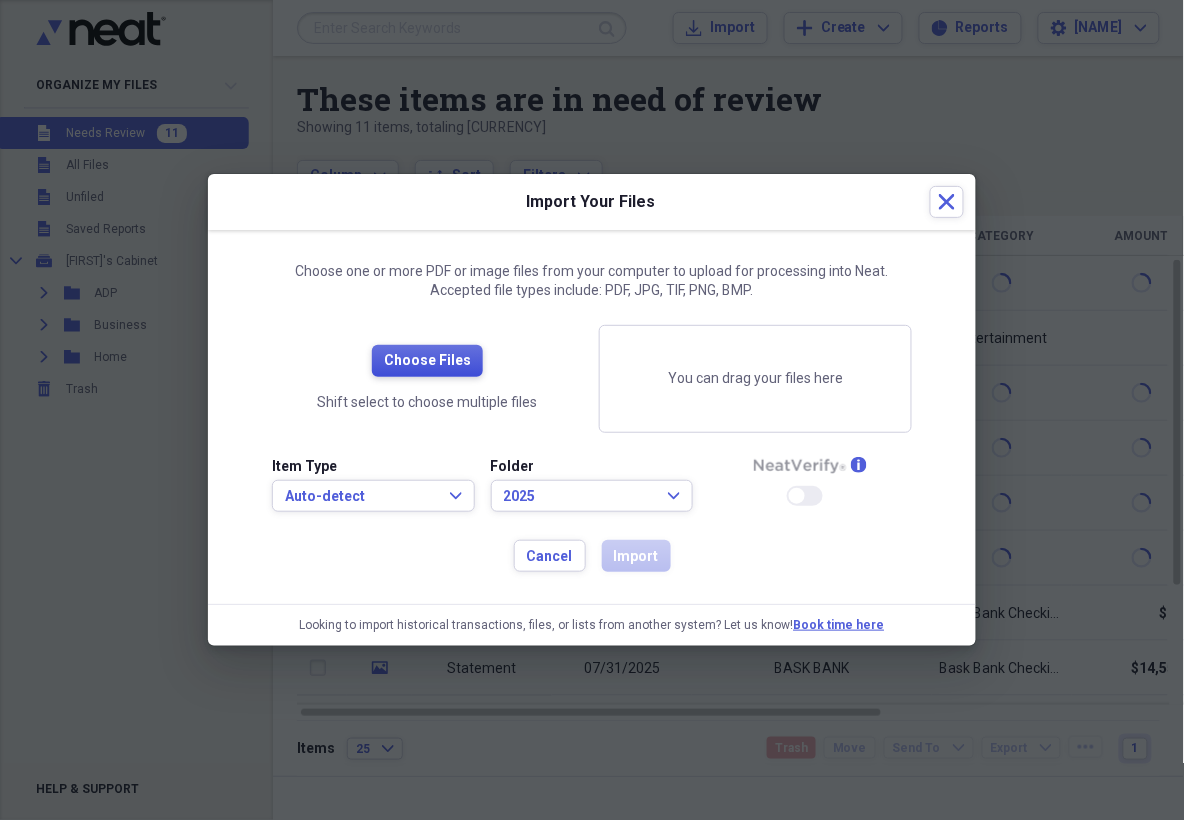 click on "Choose Files" at bounding box center (427, 361) 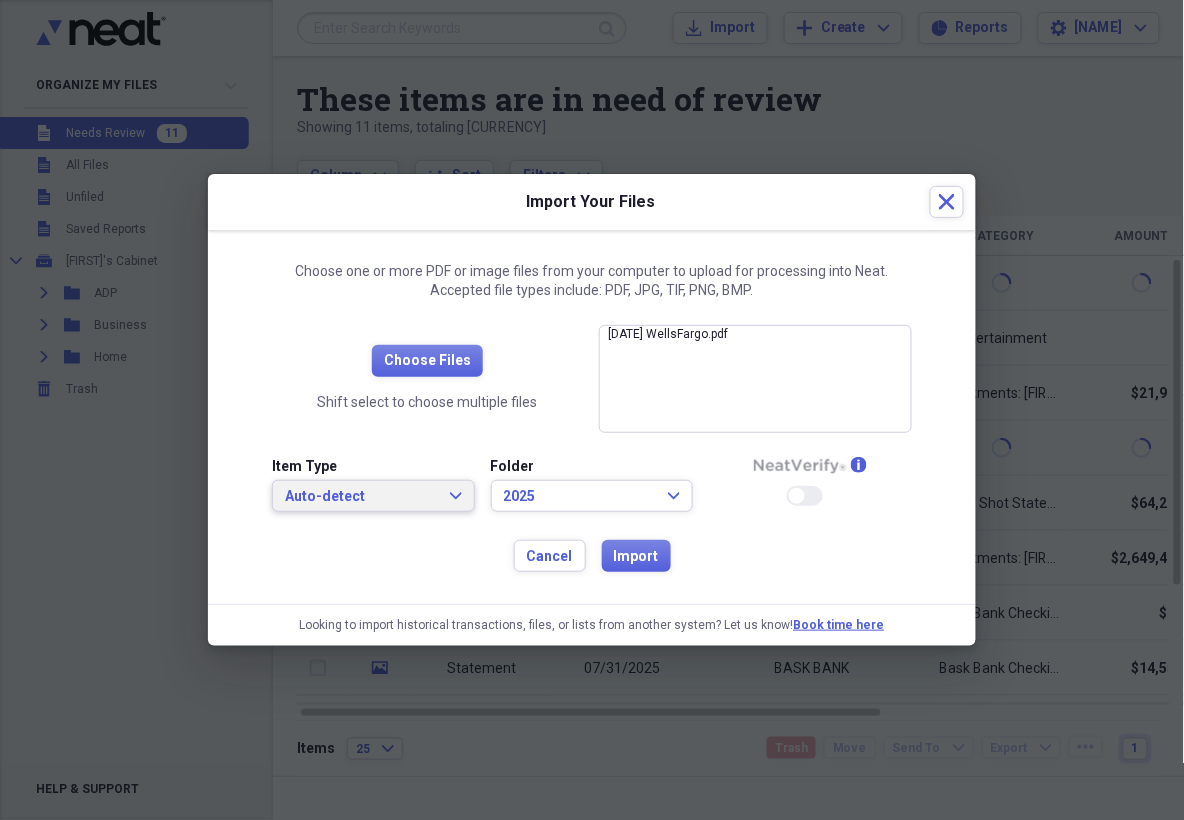 click on "Expand" 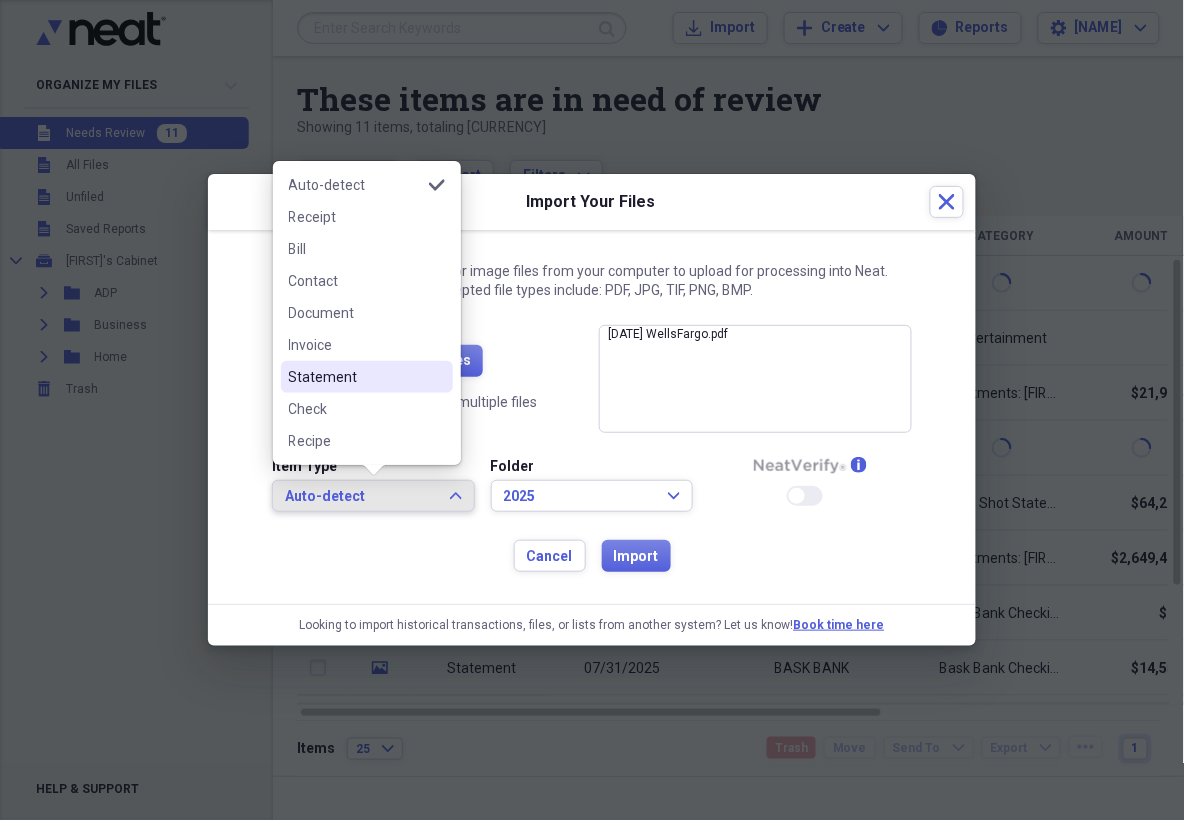 click on "Statement" at bounding box center [367, 377] 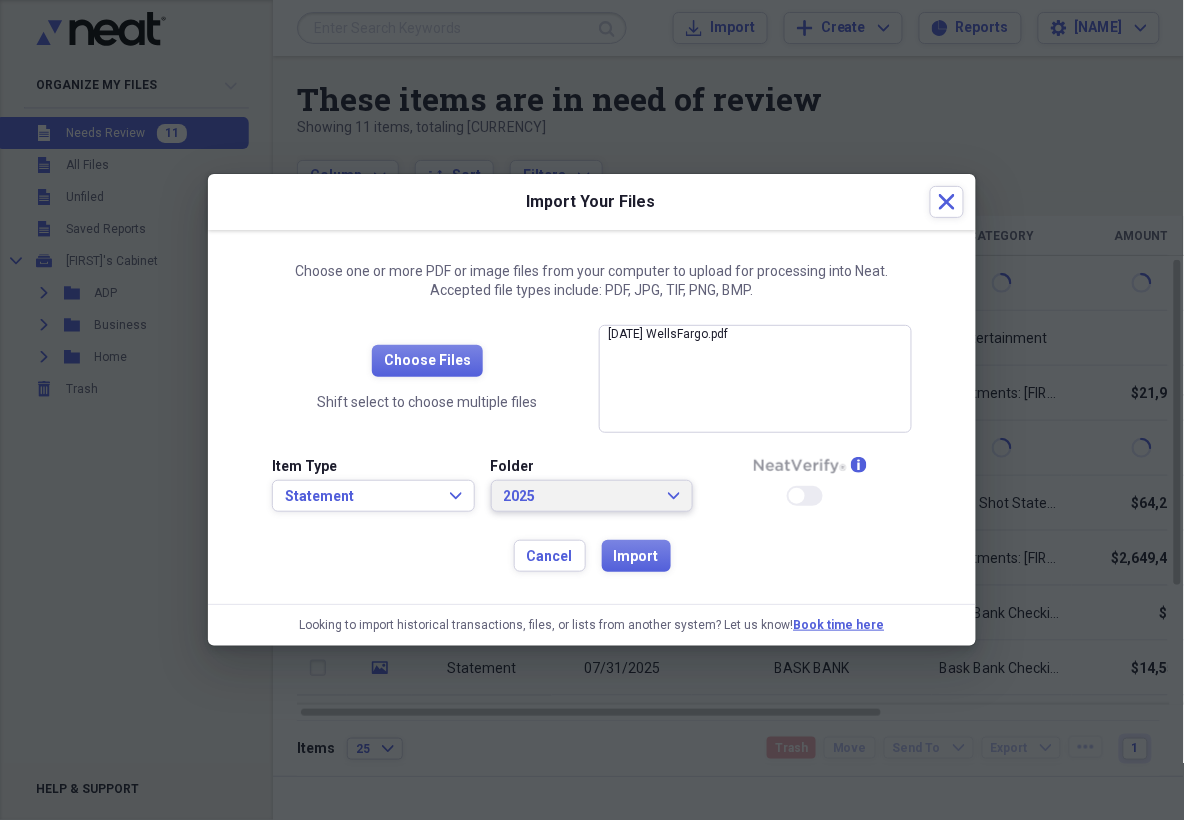 click on "Expand" 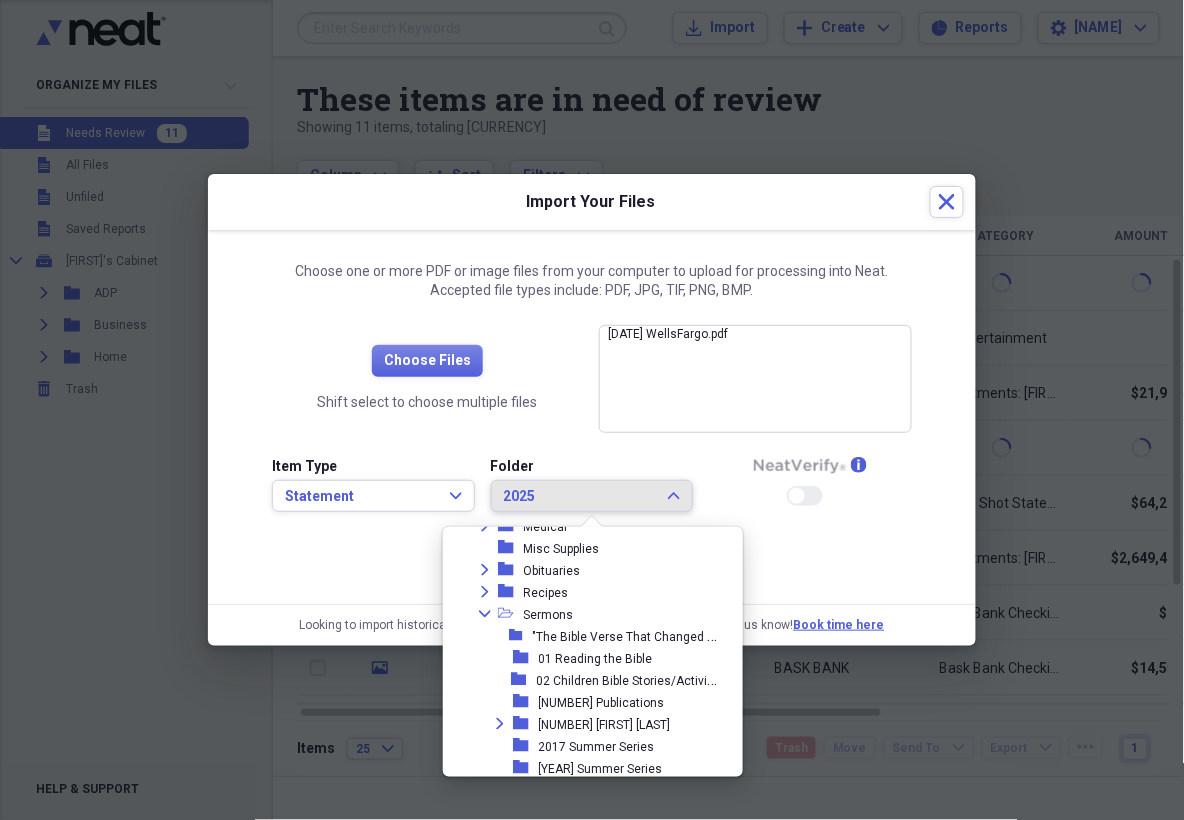 scroll, scrollTop: 970, scrollLeft: 0, axis: vertical 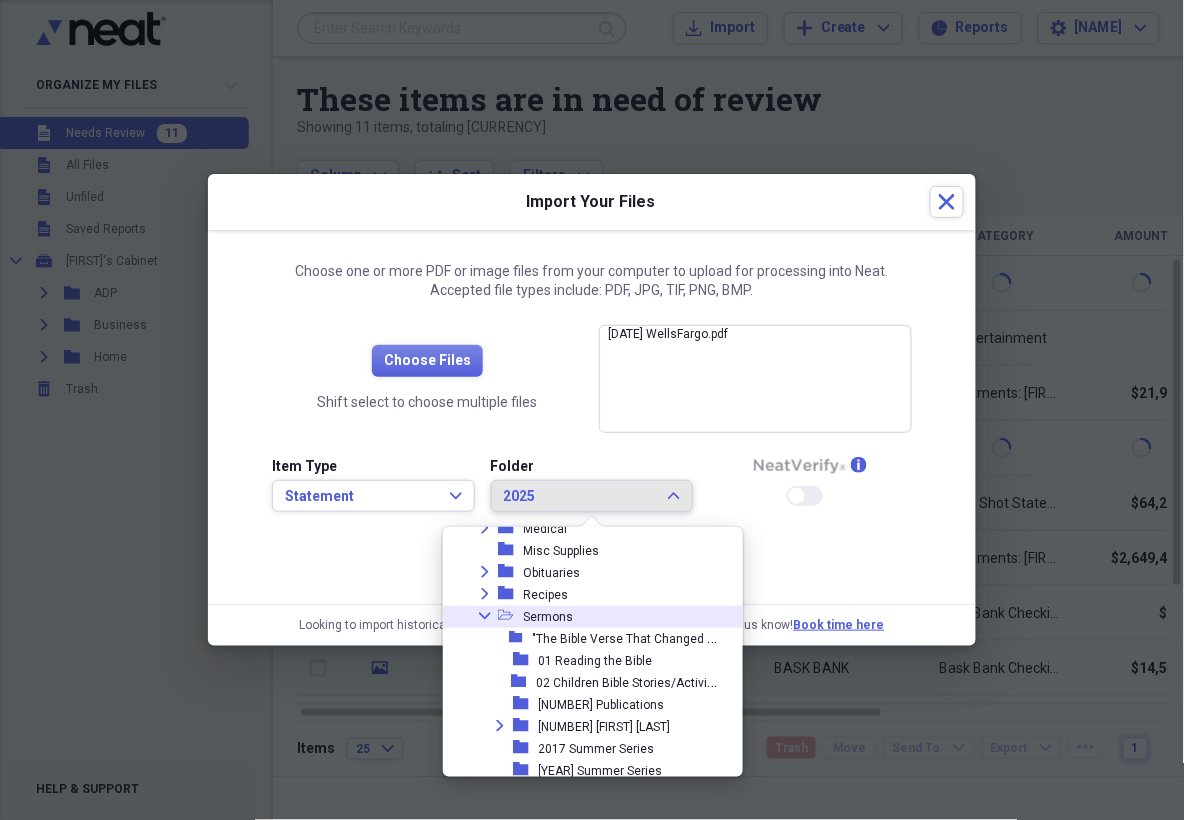 click on "Collapse" 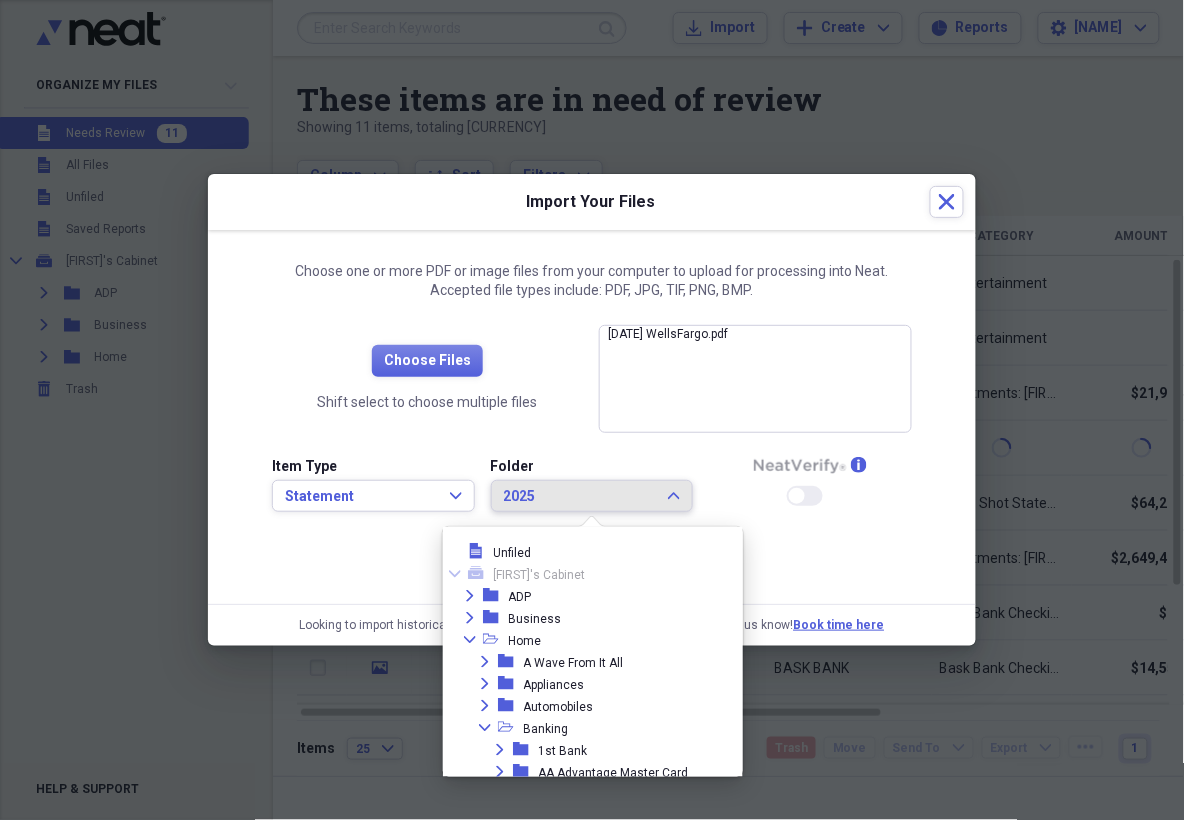 scroll, scrollTop: 0, scrollLeft: 0, axis: both 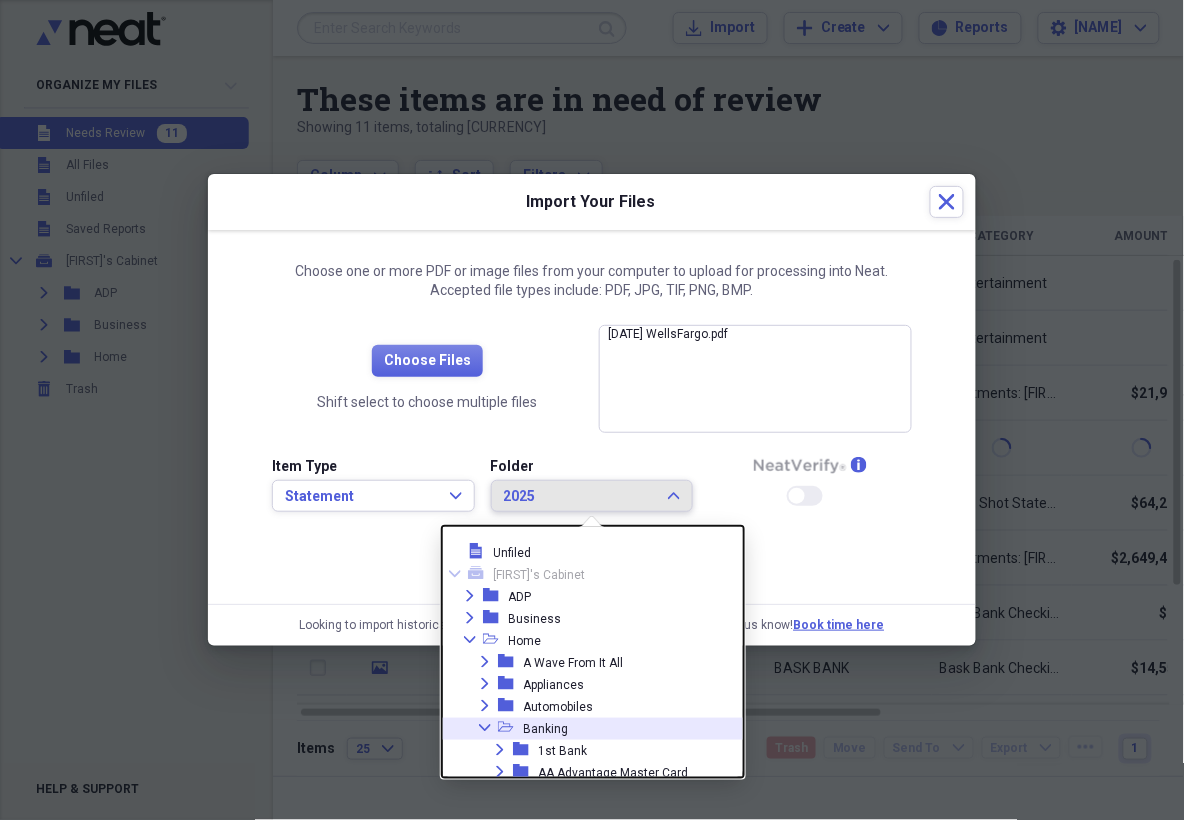 click 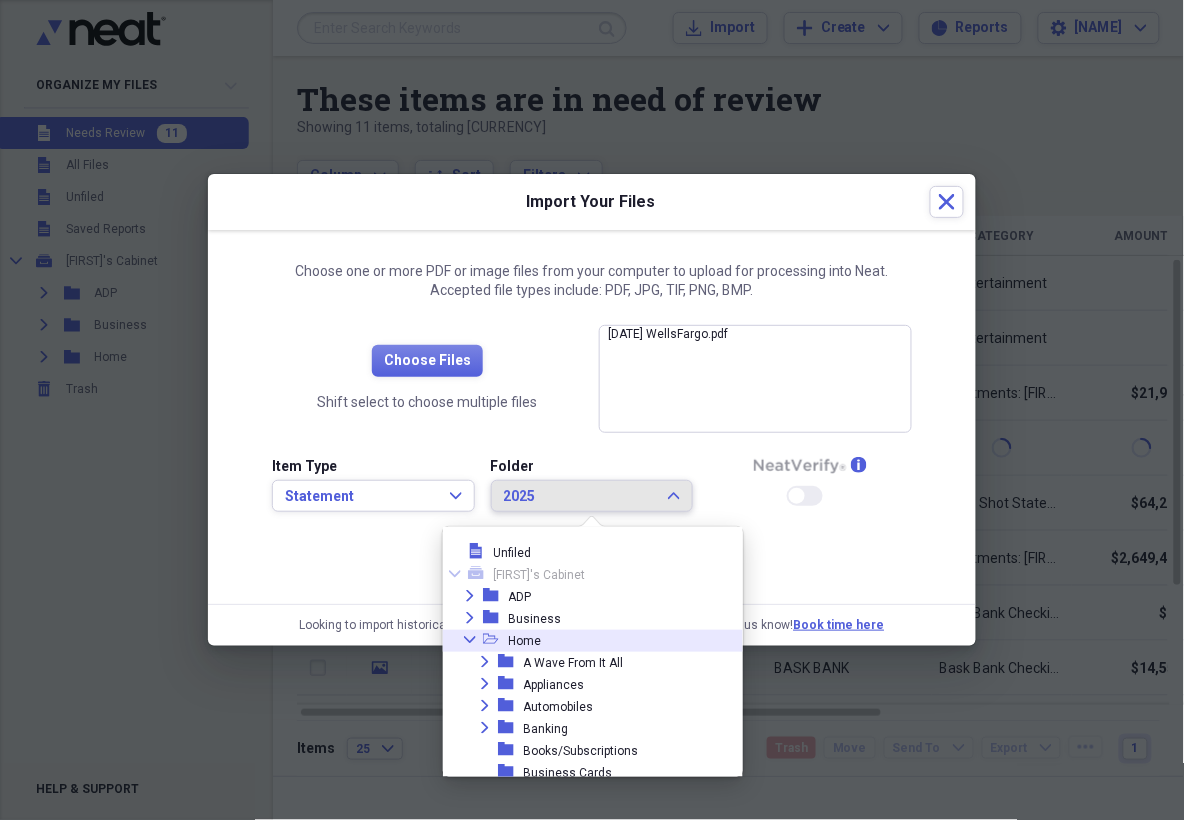 scroll, scrollTop: 11, scrollLeft: 0, axis: vertical 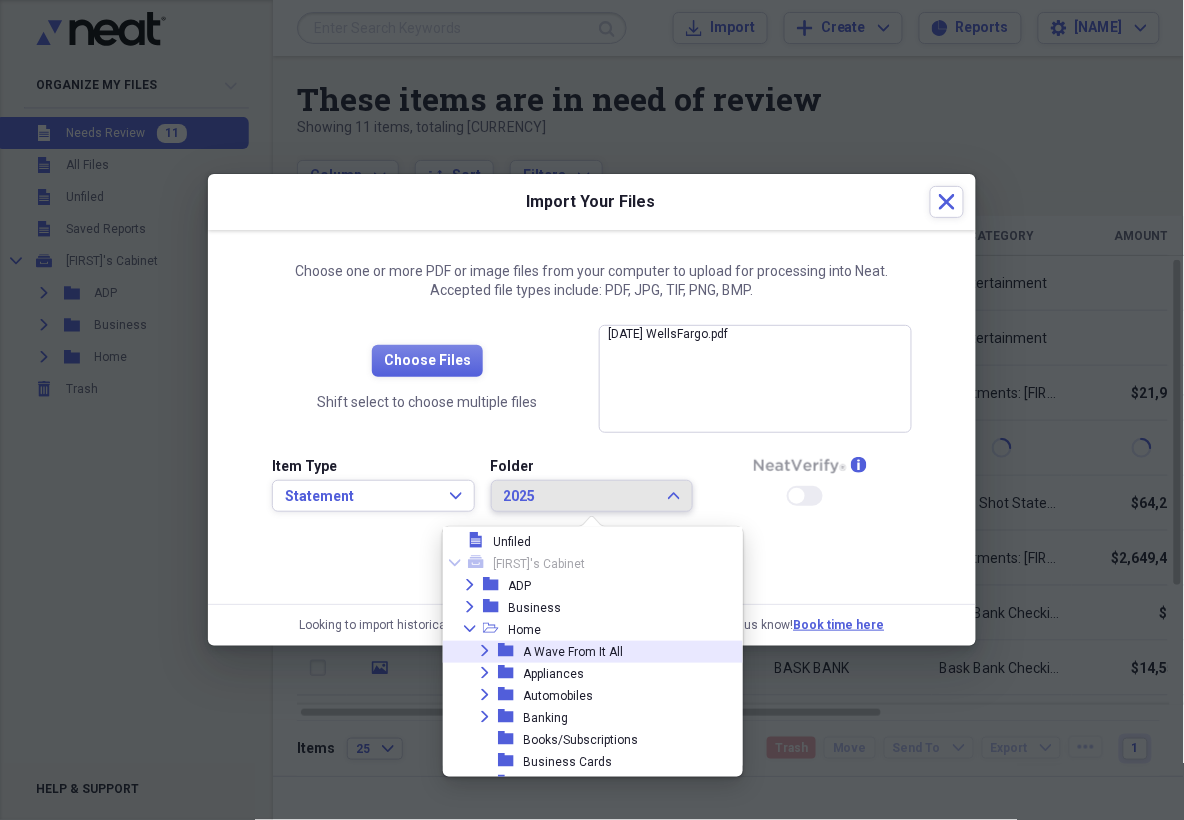 click on "Expand" 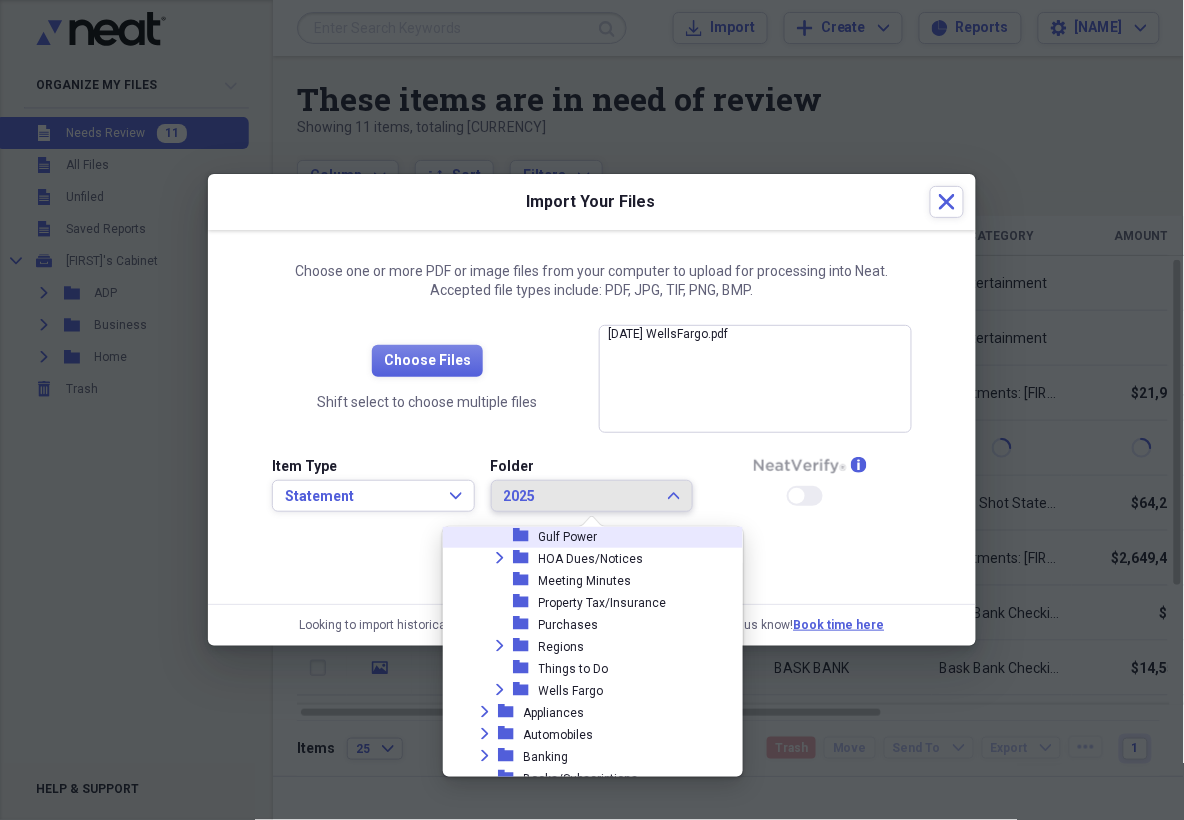scroll, scrollTop: 216, scrollLeft: 0, axis: vertical 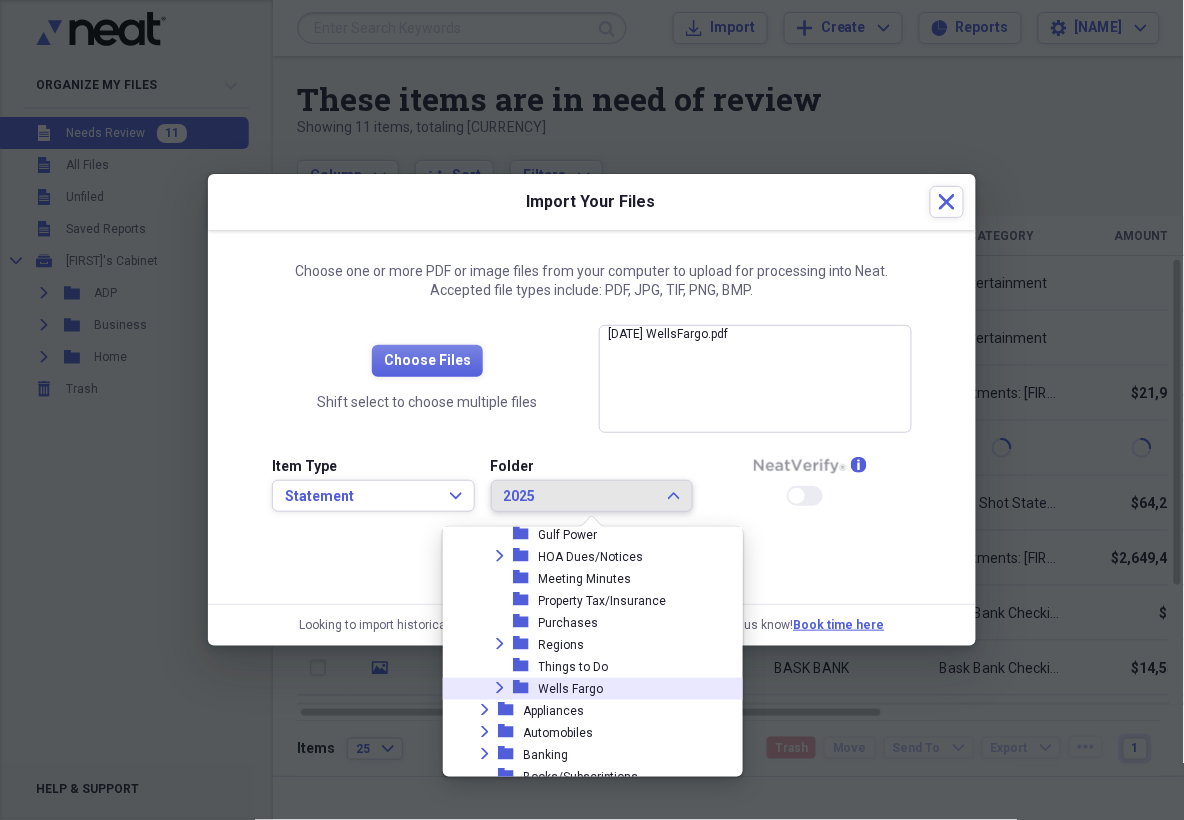 click on "Expand" 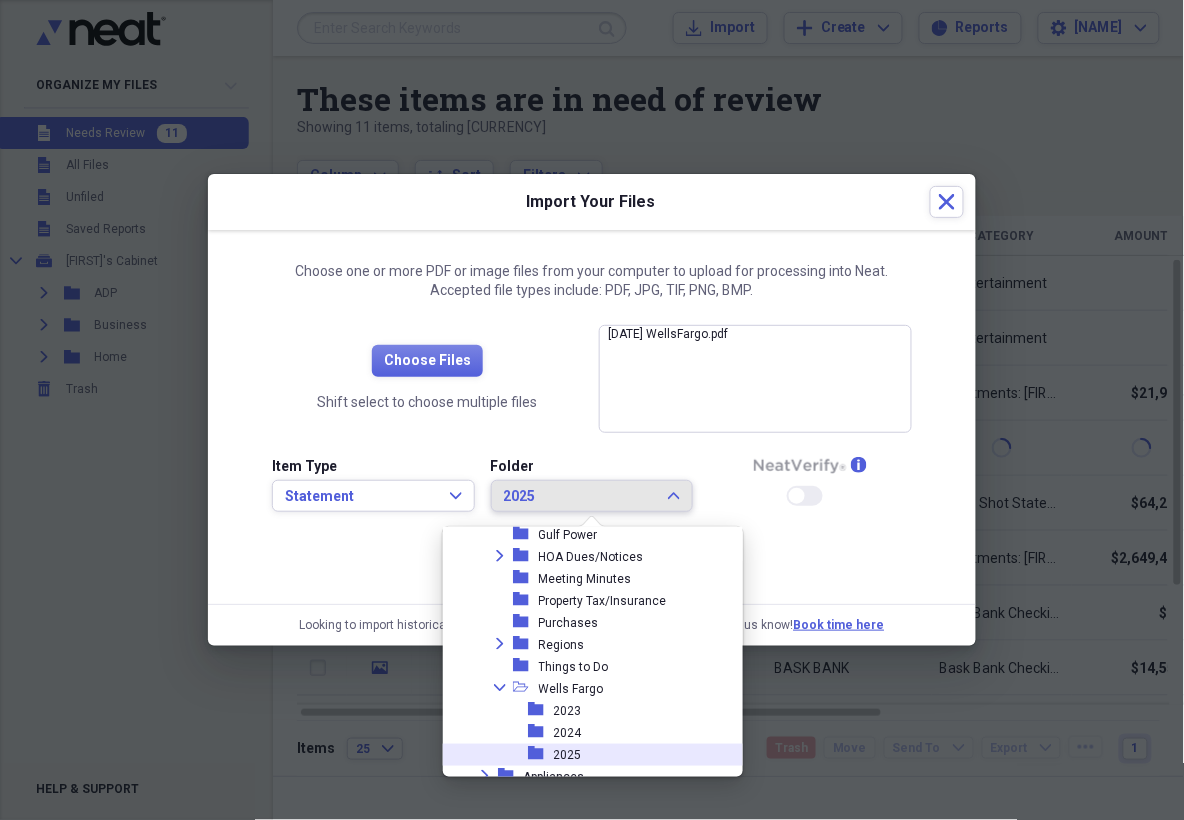 click on "2025" at bounding box center [568, 755] 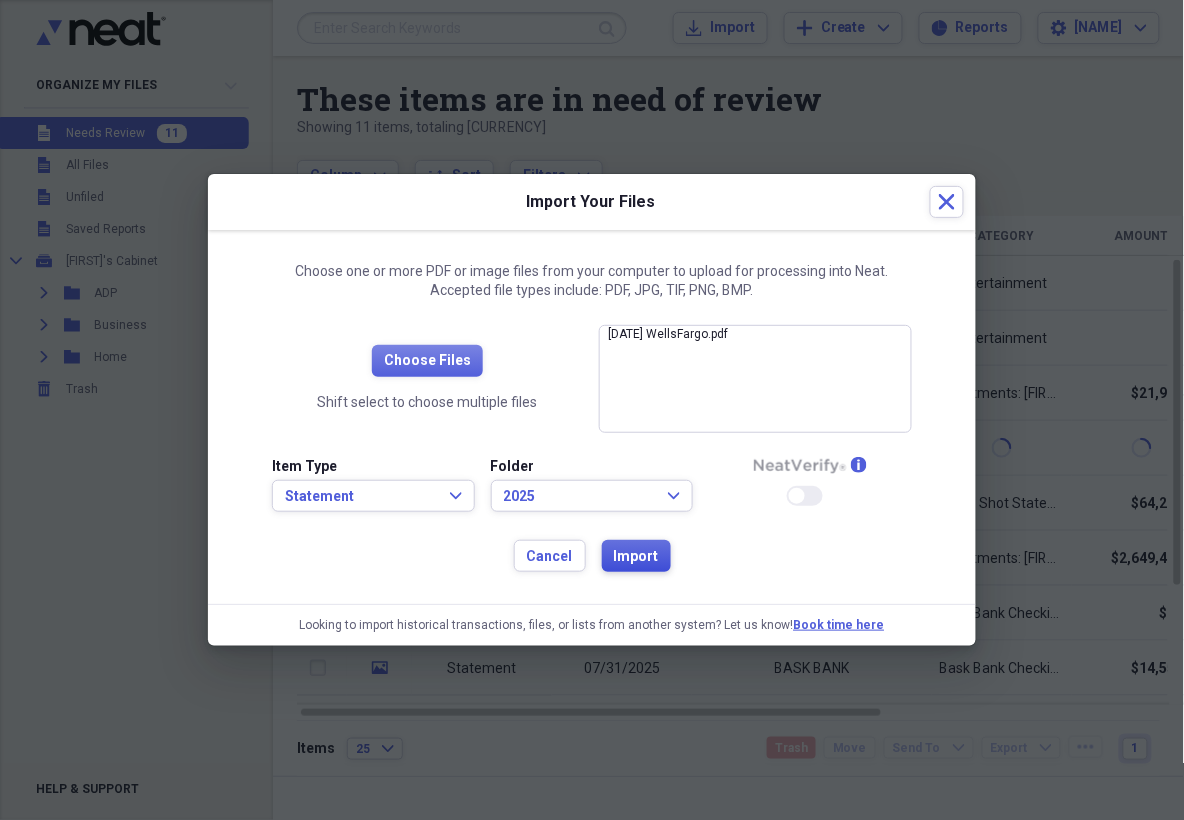click on "Import" at bounding box center (636, 557) 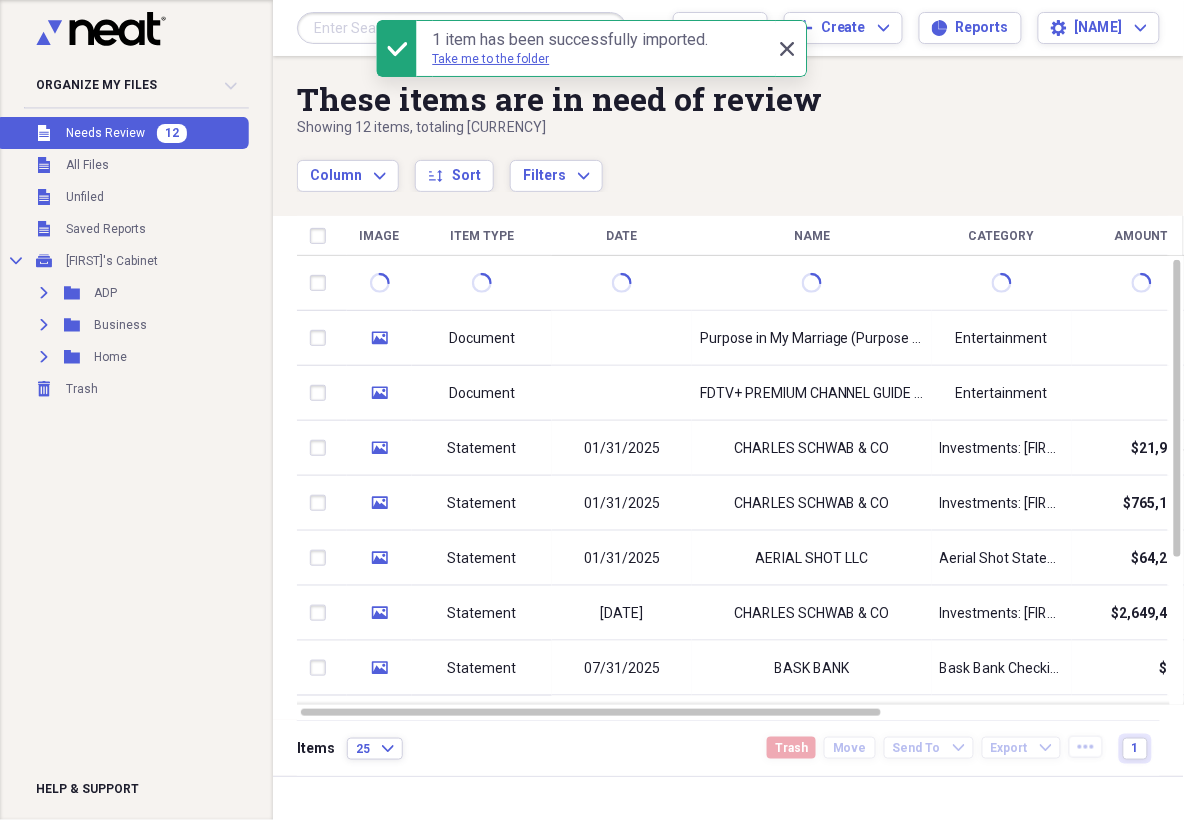 click on "Close" 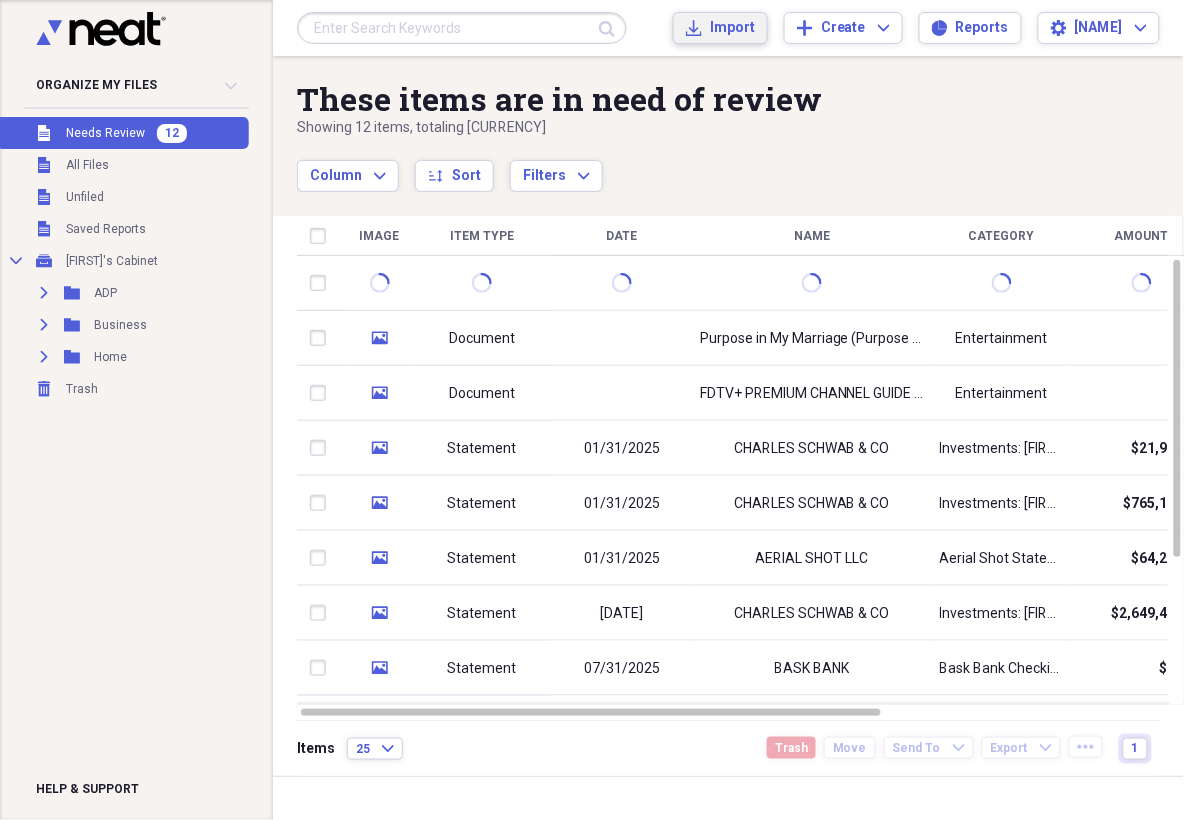 click on "Import" at bounding box center (732, 28) 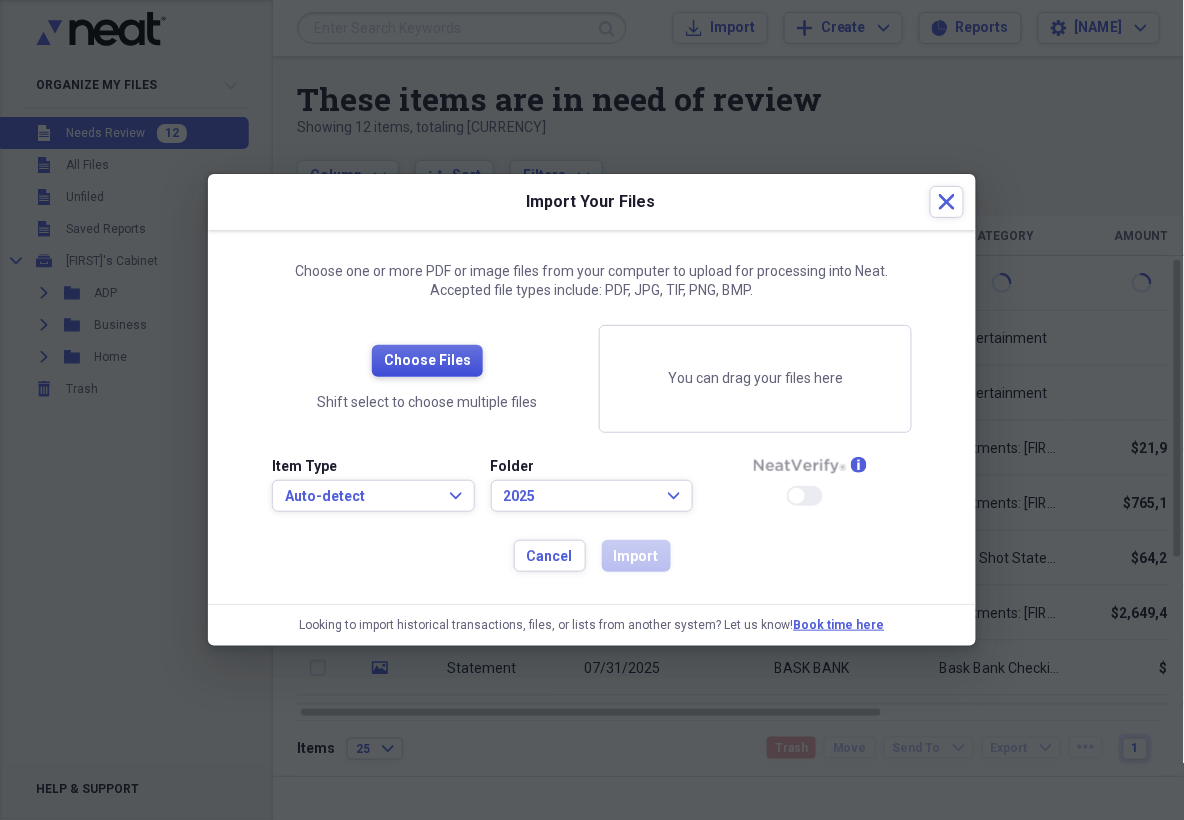 click on "Choose Files" at bounding box center (427, 361) 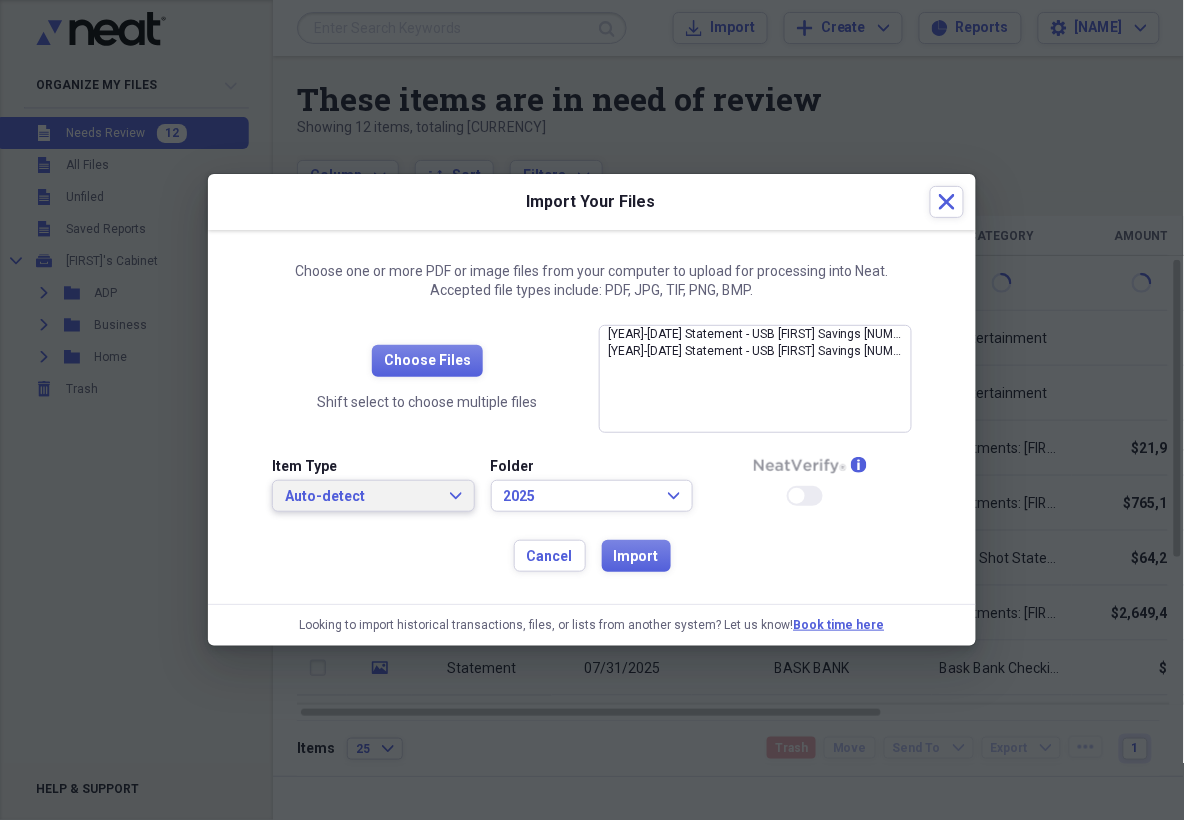 click on "Expand" 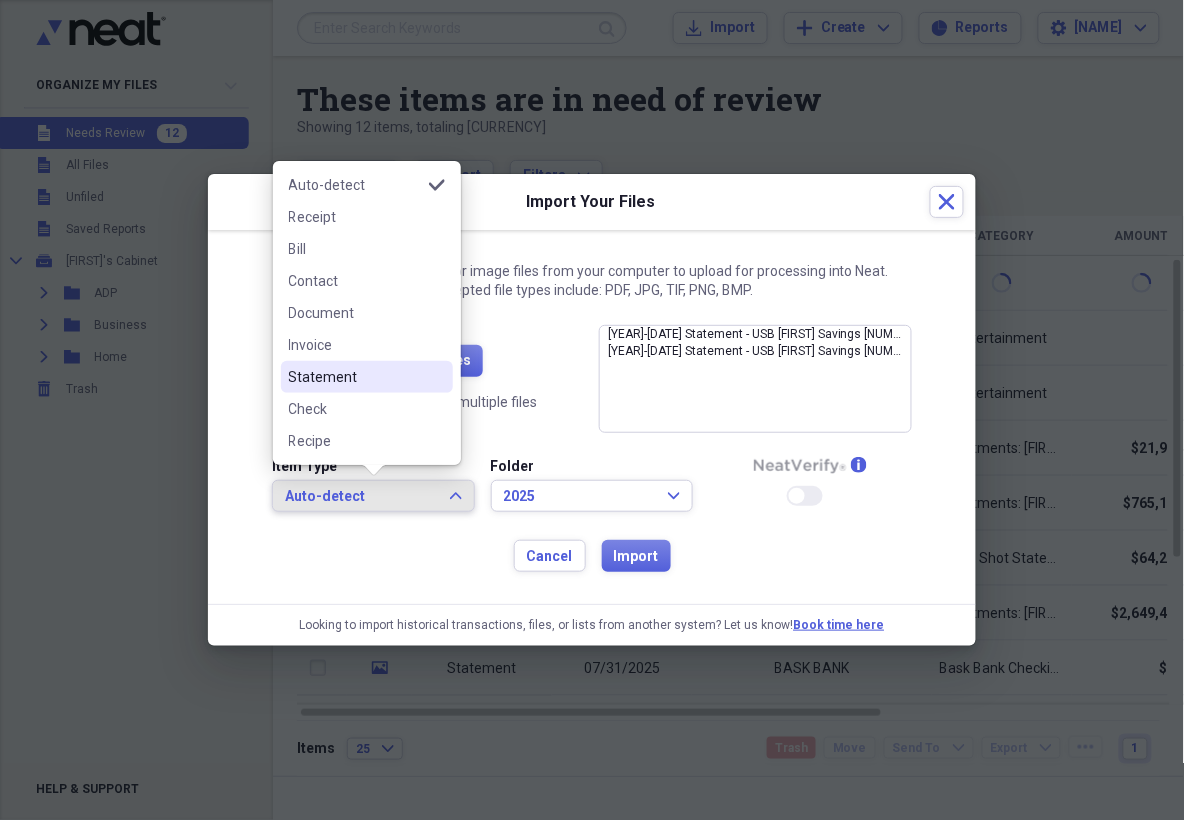 click on "Statement" at bounding box center (367, 377) 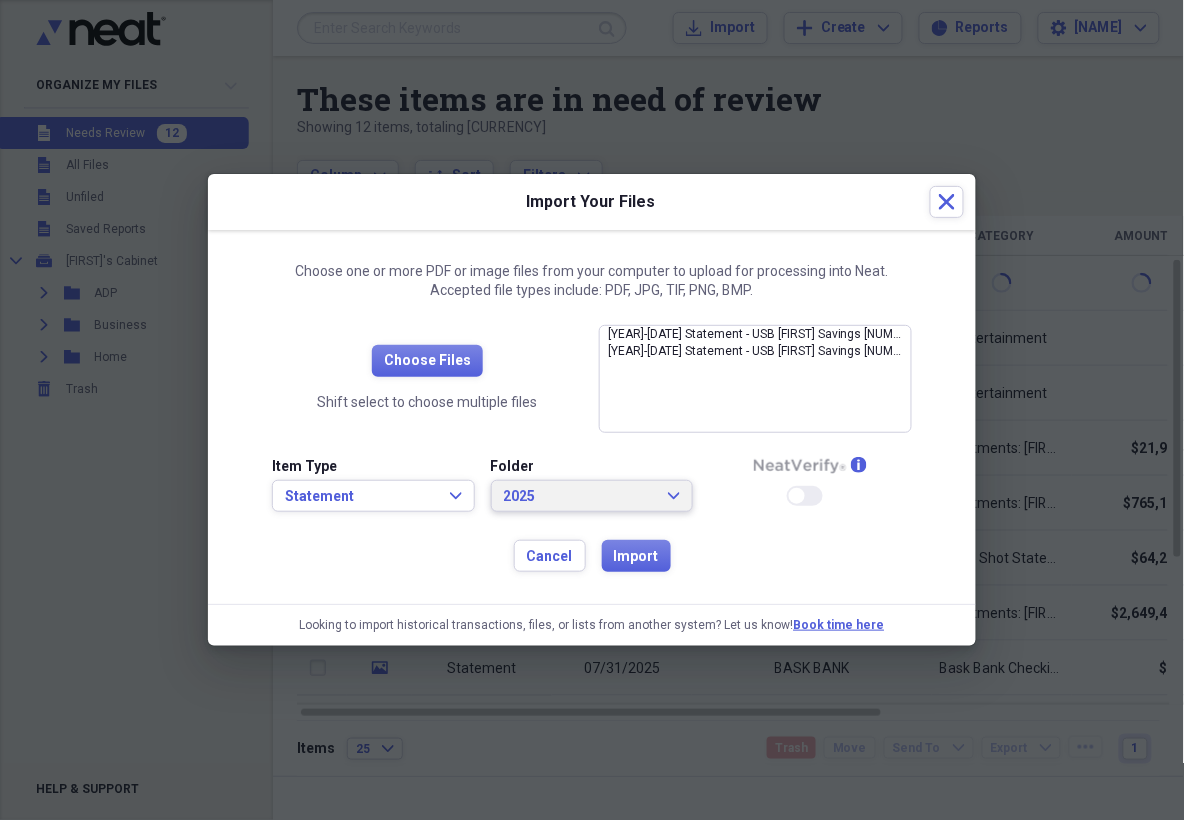 click on "Expand" 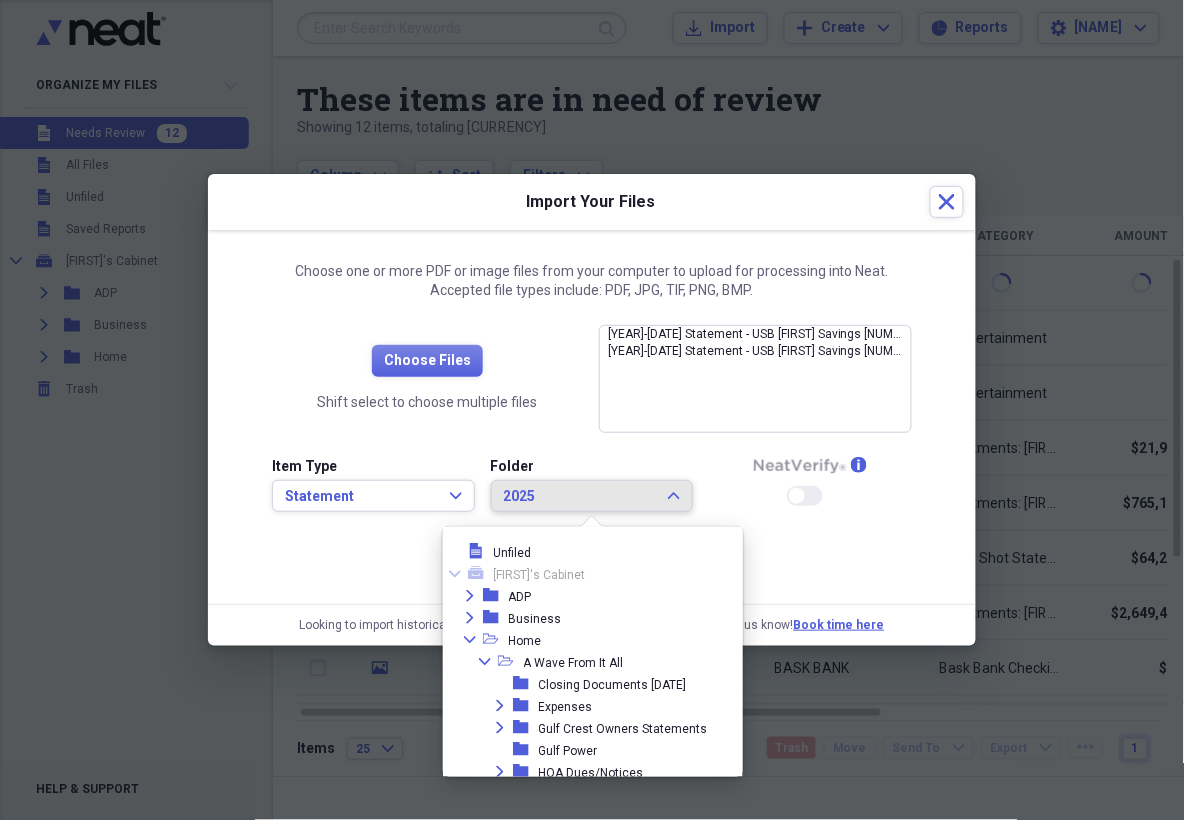 scroll, scrollTop: 320, scrollLeft: 0, axis: vertical 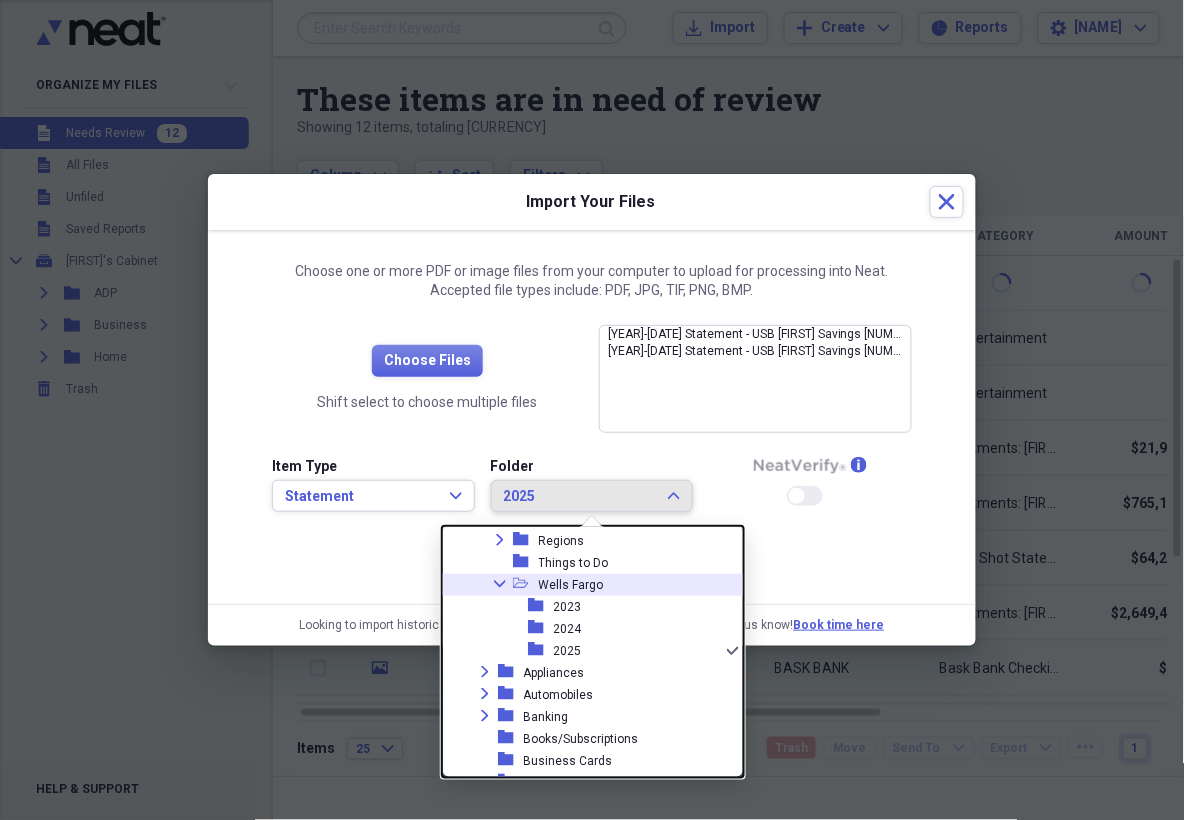 click on "Collapse" 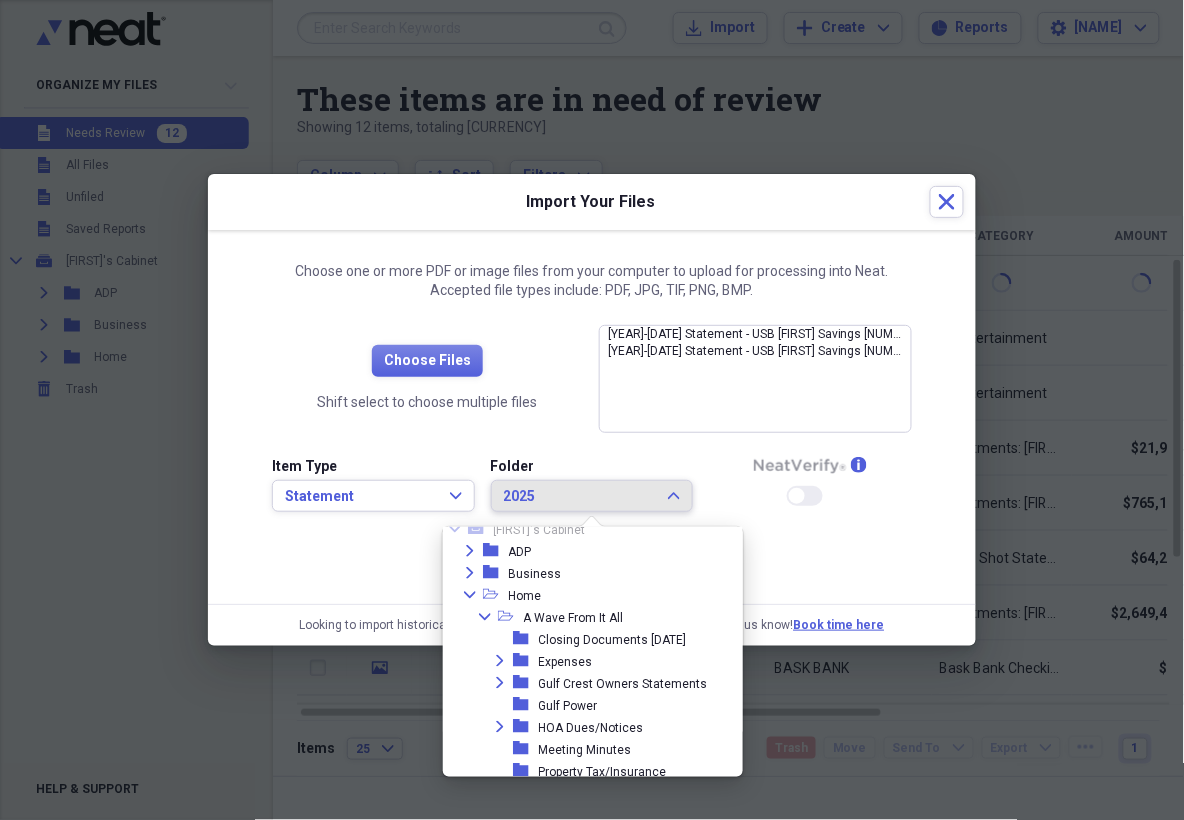 scroll, scrollTop: 7, scrollLeft: 0, axis: vertical 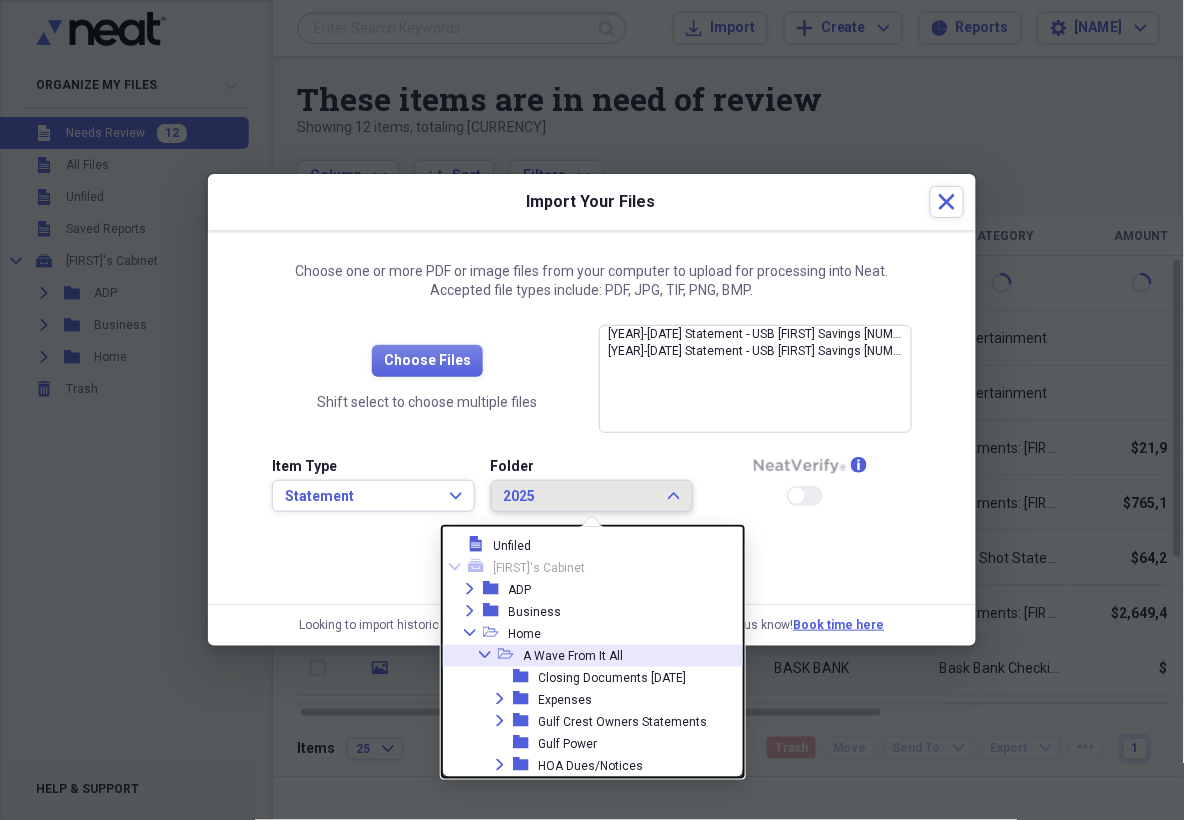 click on "Collapse" at bounding box center (485, 655) 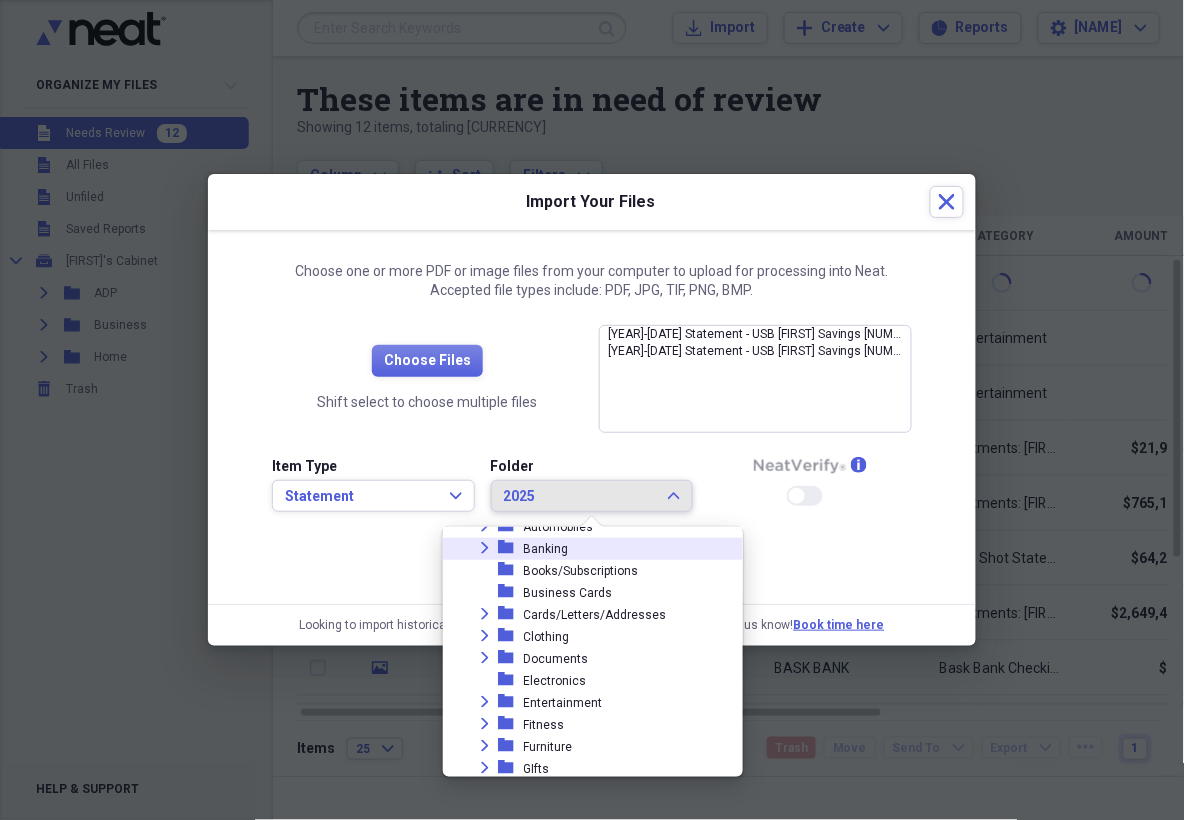 scroll, scrollTop: 150, scrollLeft: 0, axis: vertical 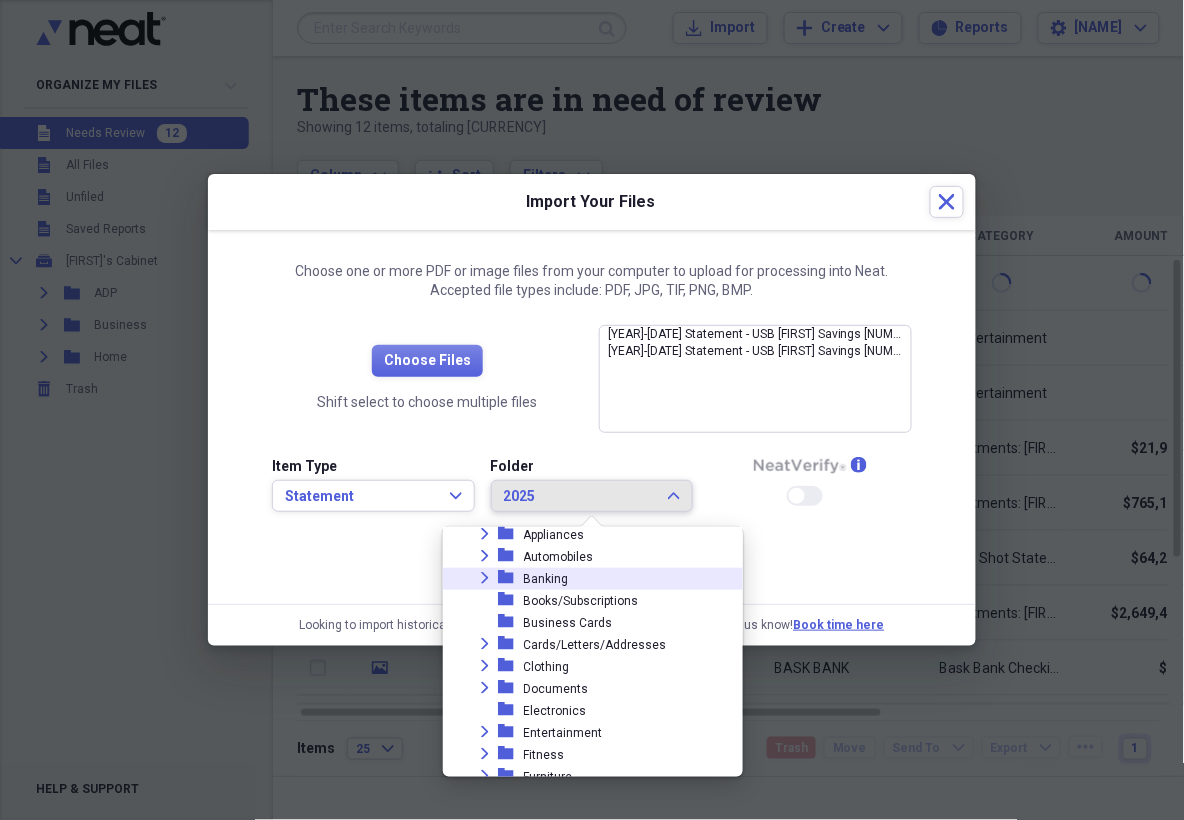 click on "Expand" at bounding box center [485, 578] 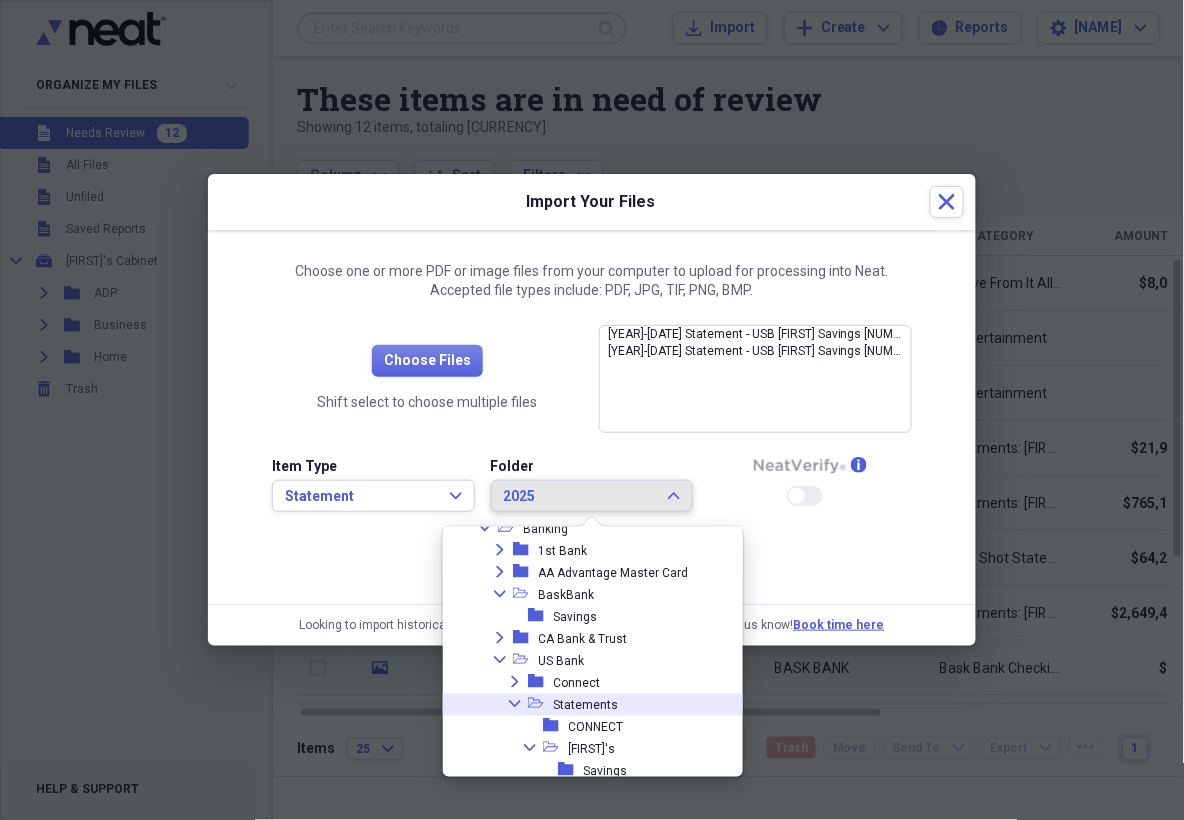 scroll, scrollTop: 227, scrollLeft: 0, axis: vertical 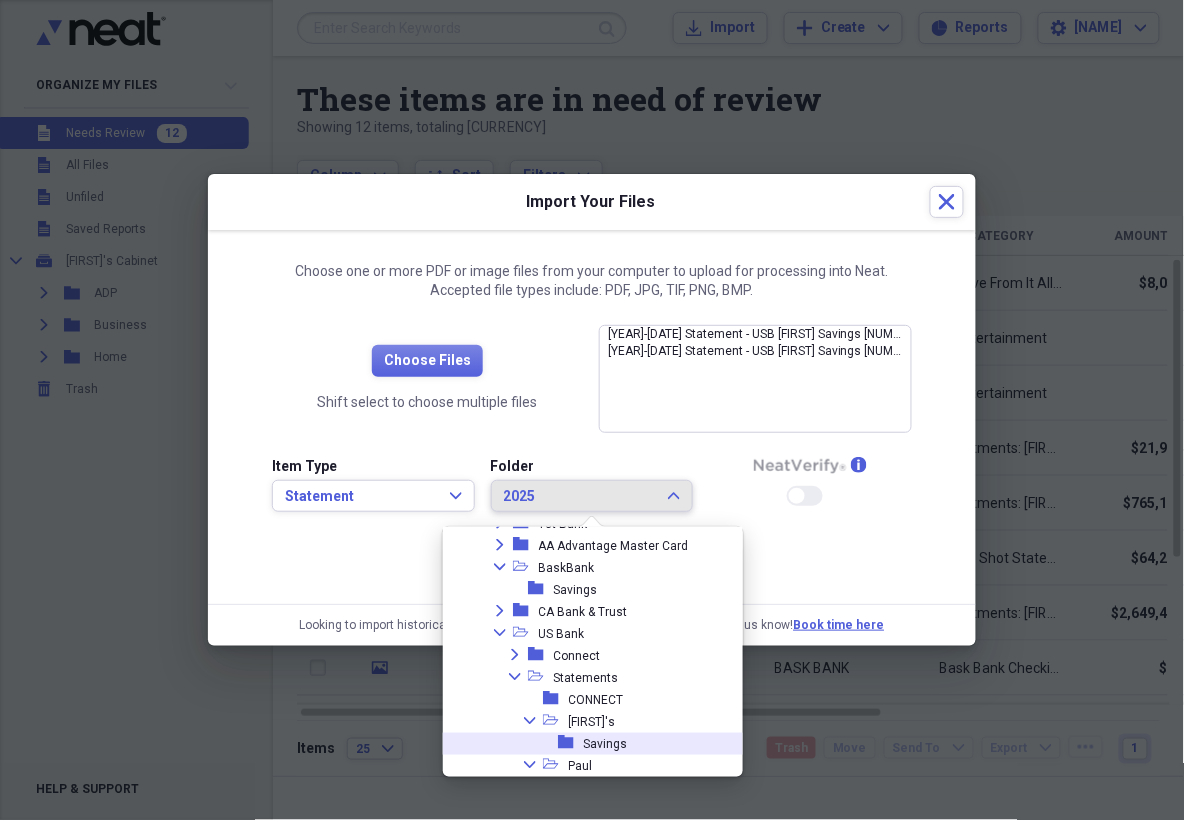 click on "Savings" at bounding box center (606, 744) 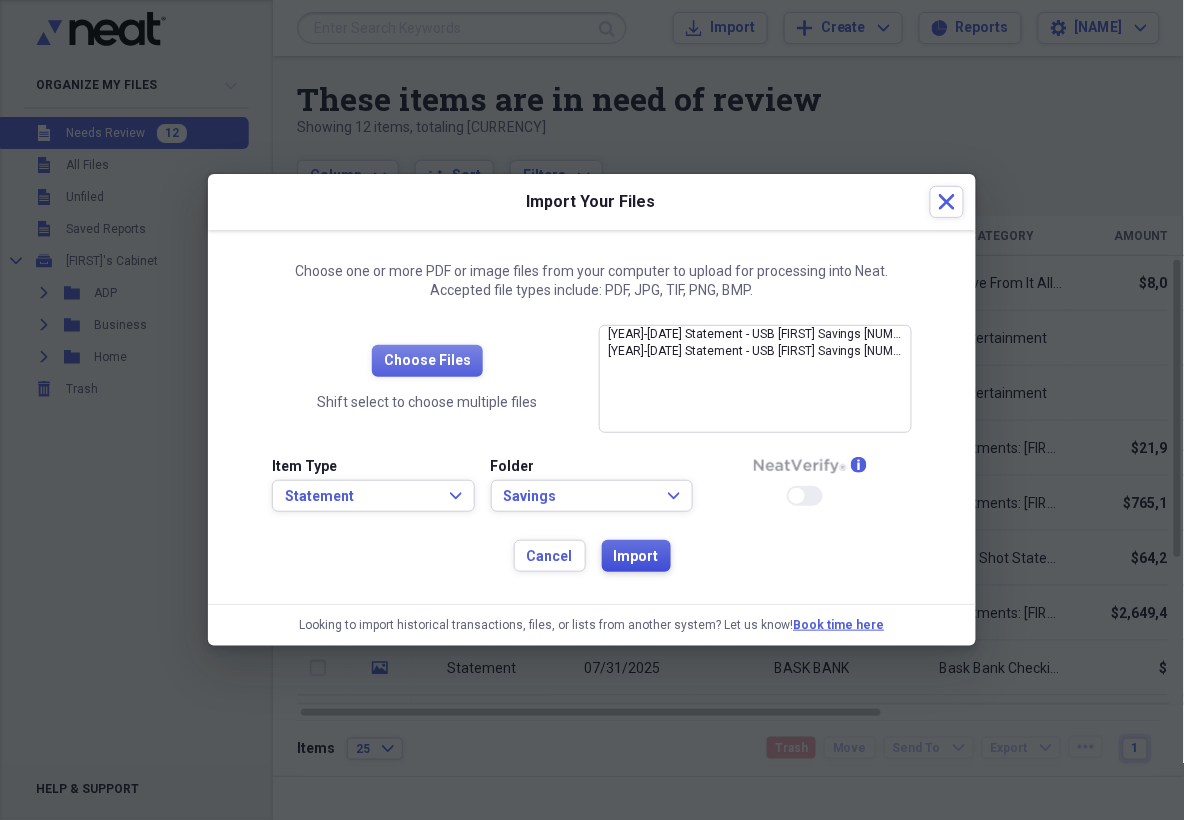click on "Import" at bounding box center [636, 557] 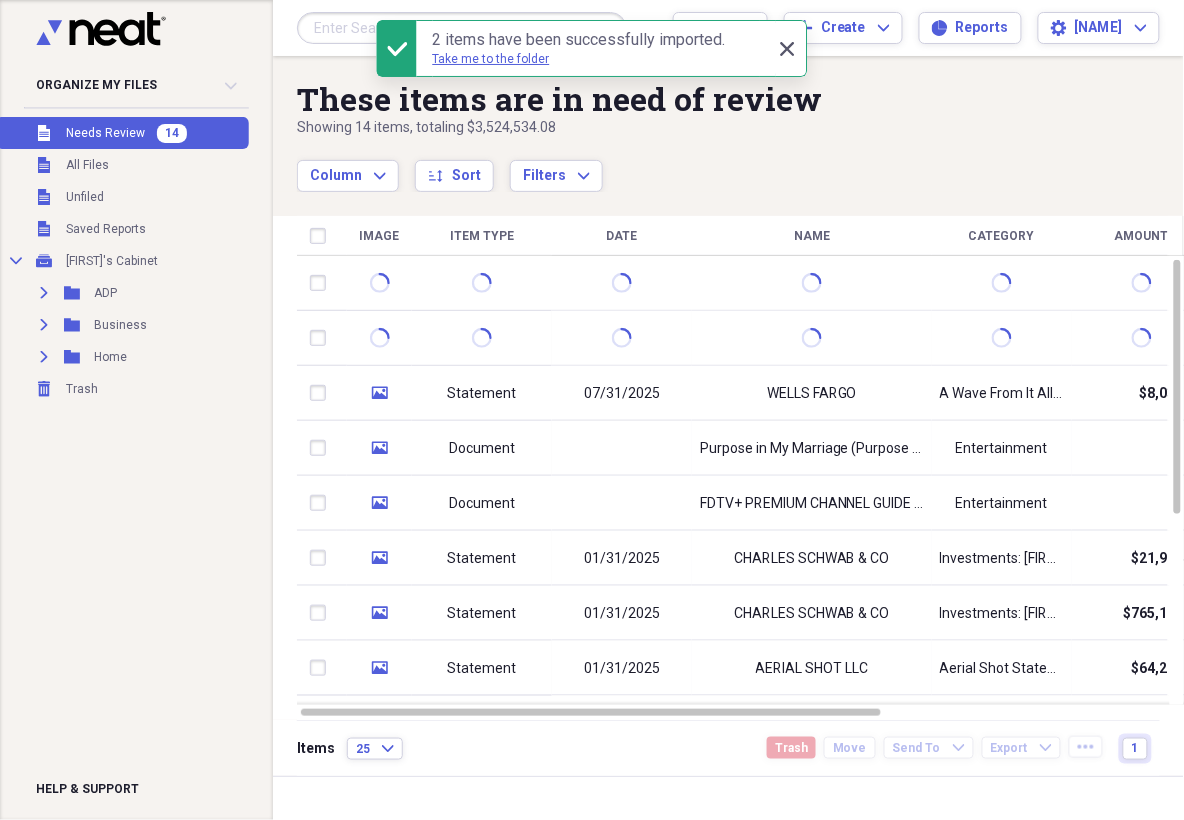 click on "Close" 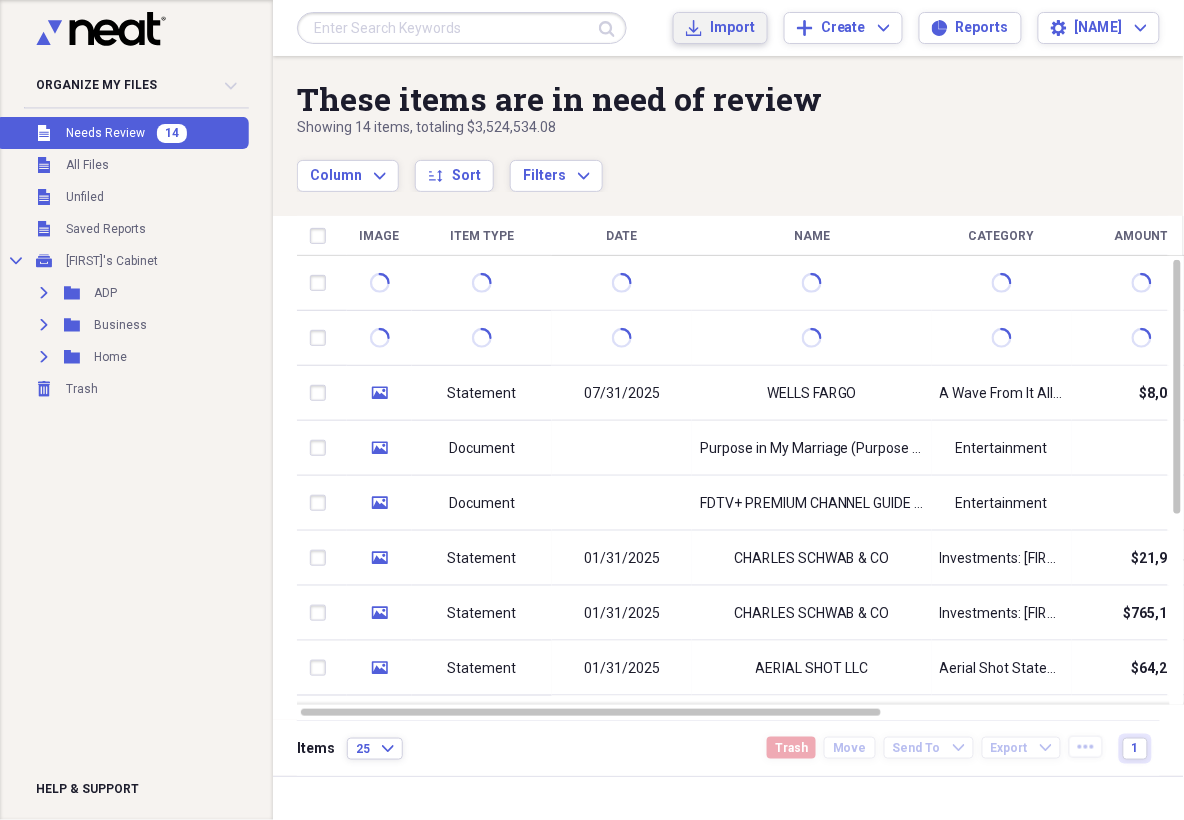 click on "Import" at bounding box center (732, 28) 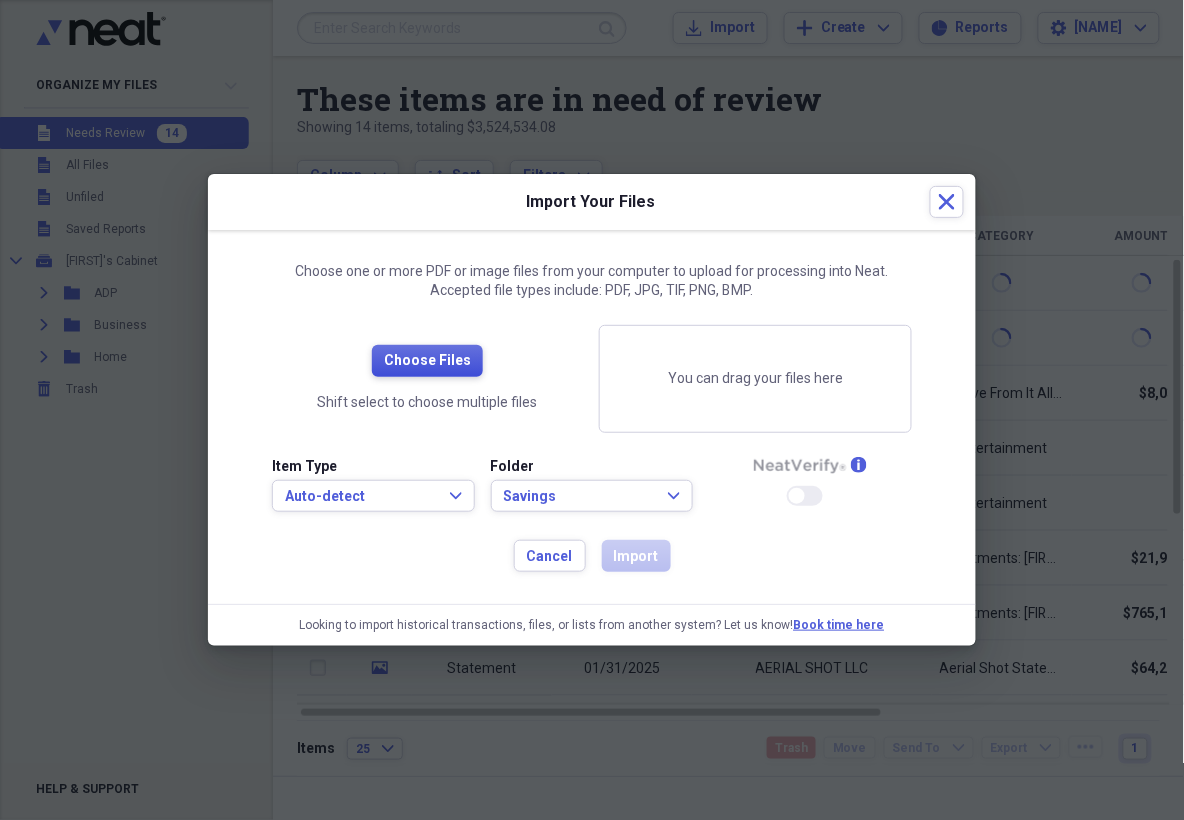 click on "Choose Files" at bounding box center [427, 361] 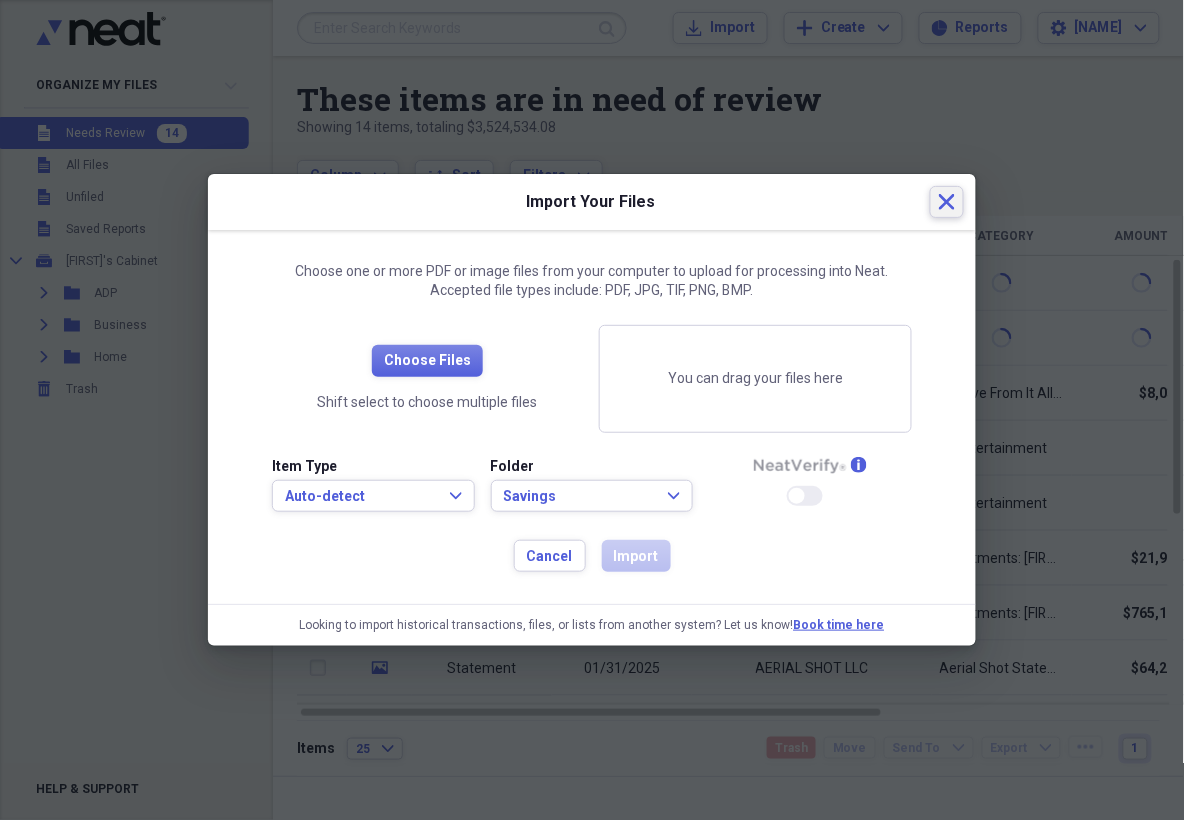 click 